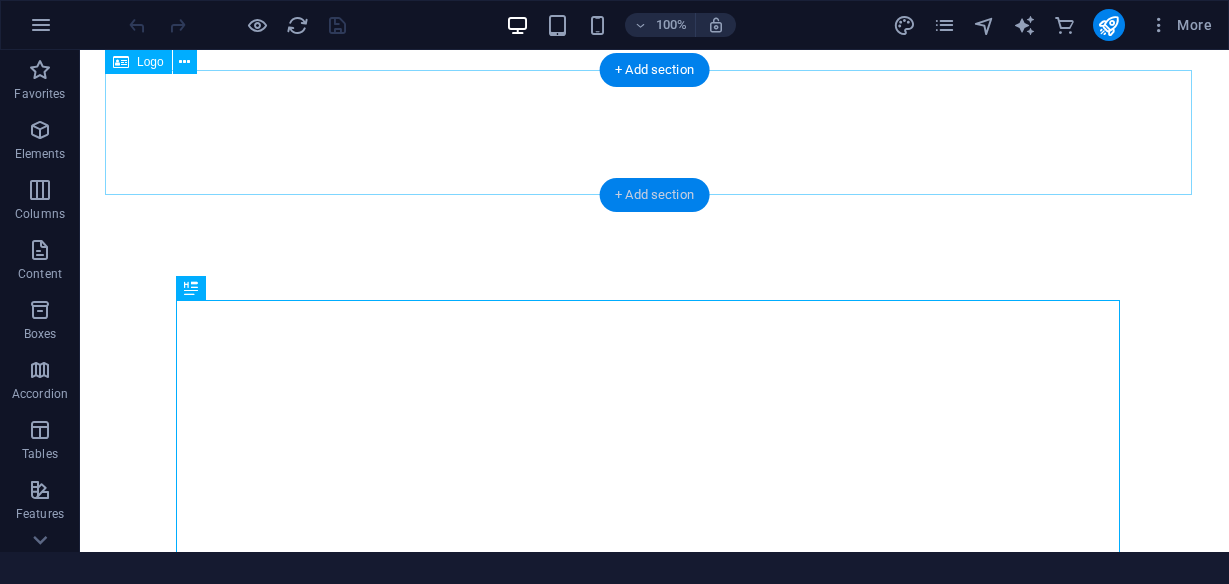 scroll, scrollTop: 0, scrollLeft: 0, axis: both 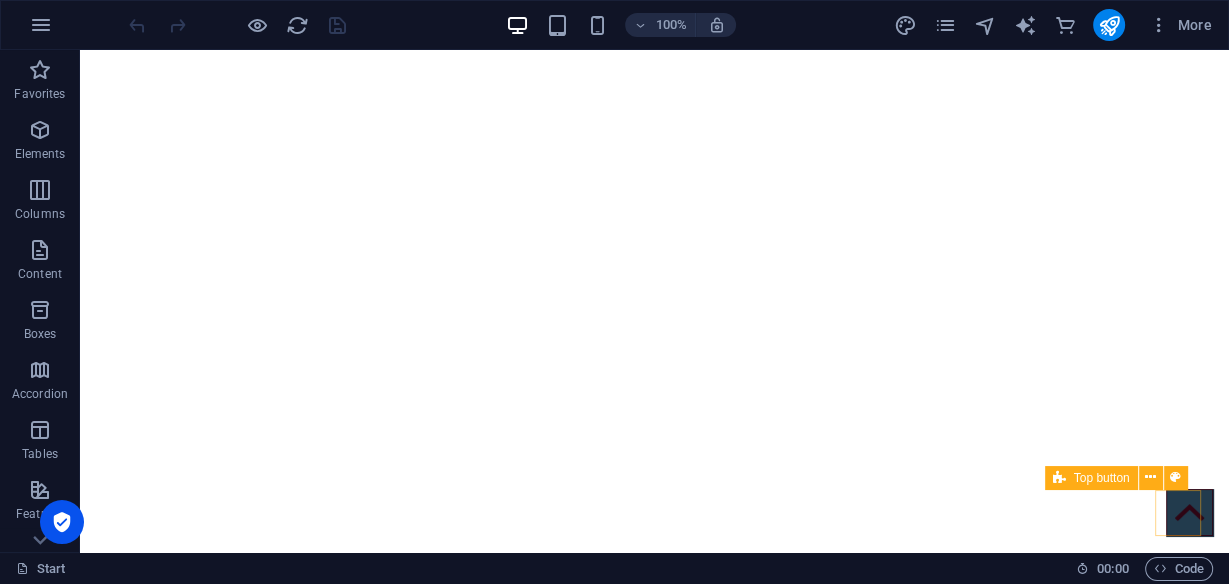 click at bounding box center (1189, 512) 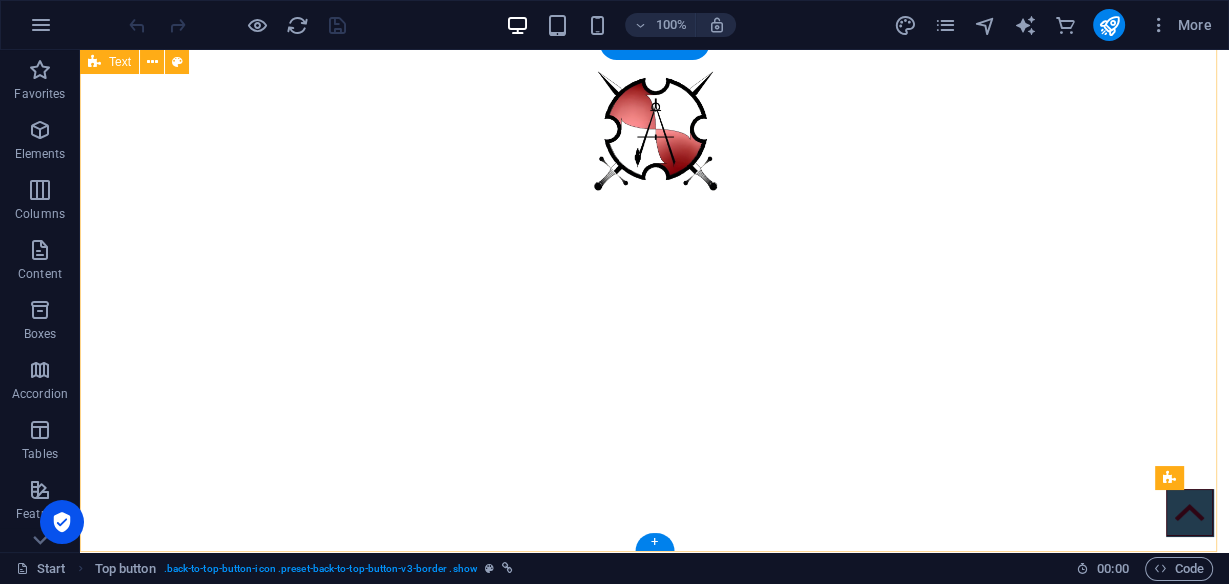 scroll, scrollTop: 5591, scrollLeft: 0, axis: vertical 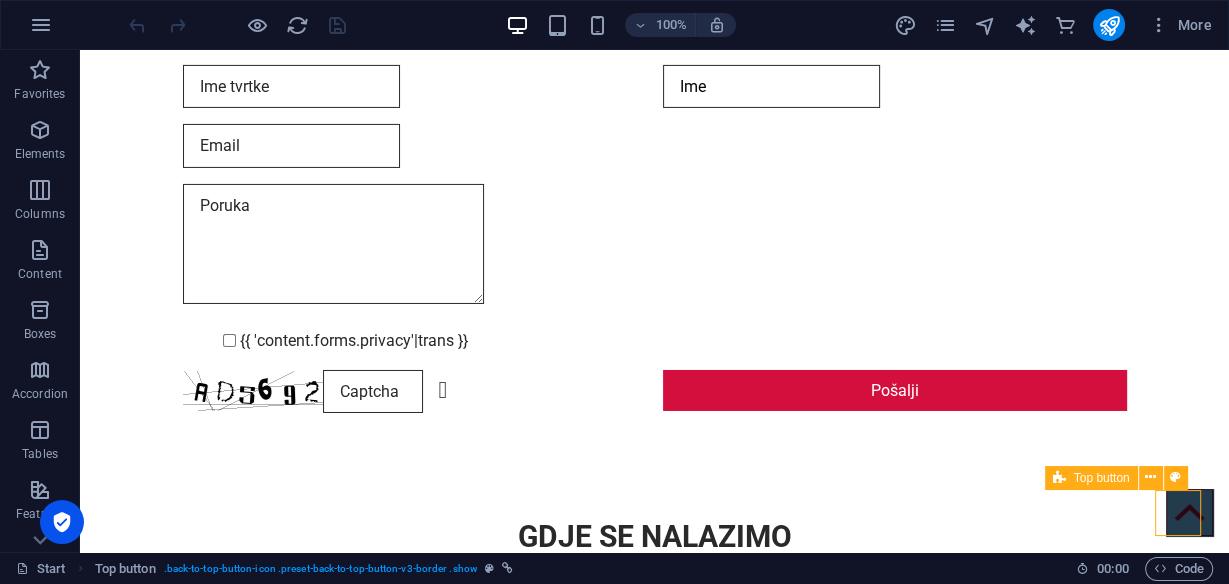 click at bounding box center (1189, 512) 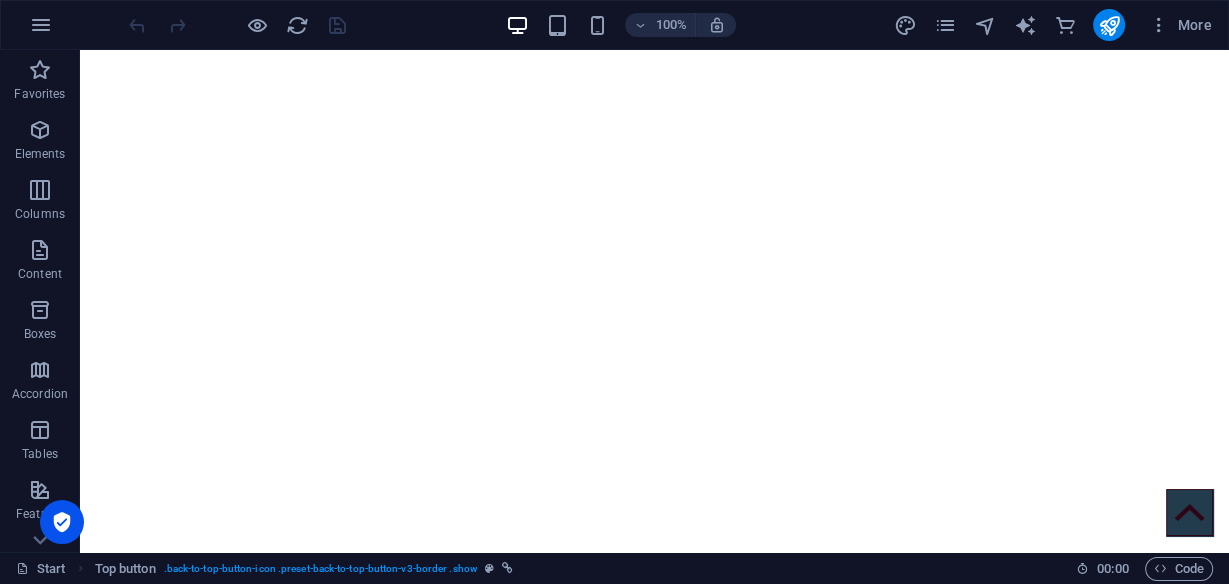 scroll, scrollTop: 0, scrollLeft: 0, axis: both 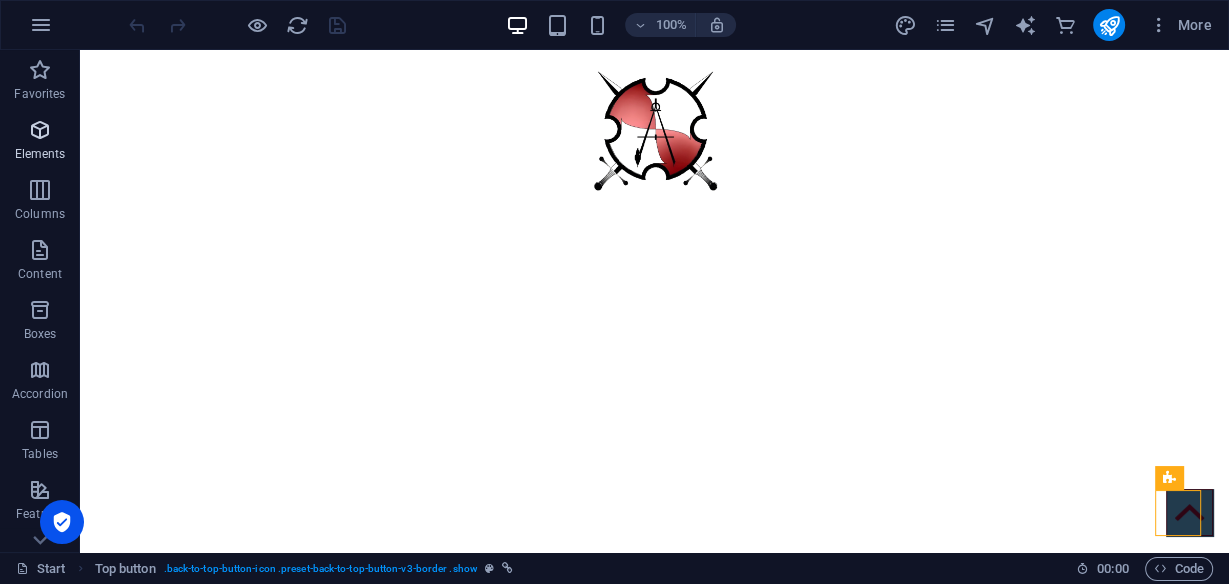 click at bounding box center [40, 130] 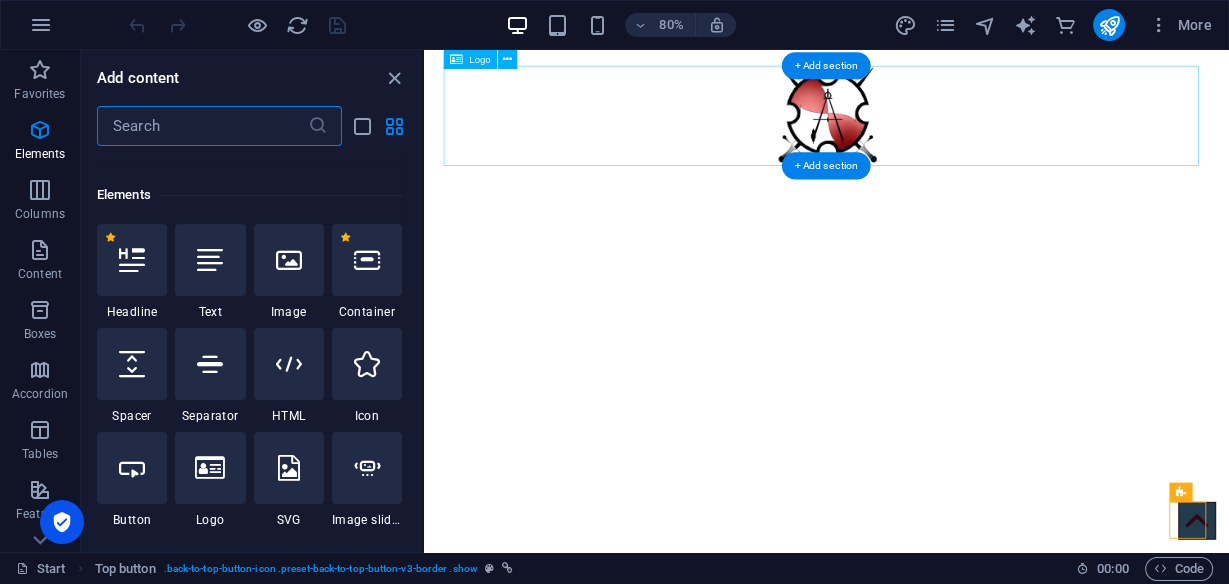 scroll, scrollTop: 213, scrollLeft: 0, axis: vertical 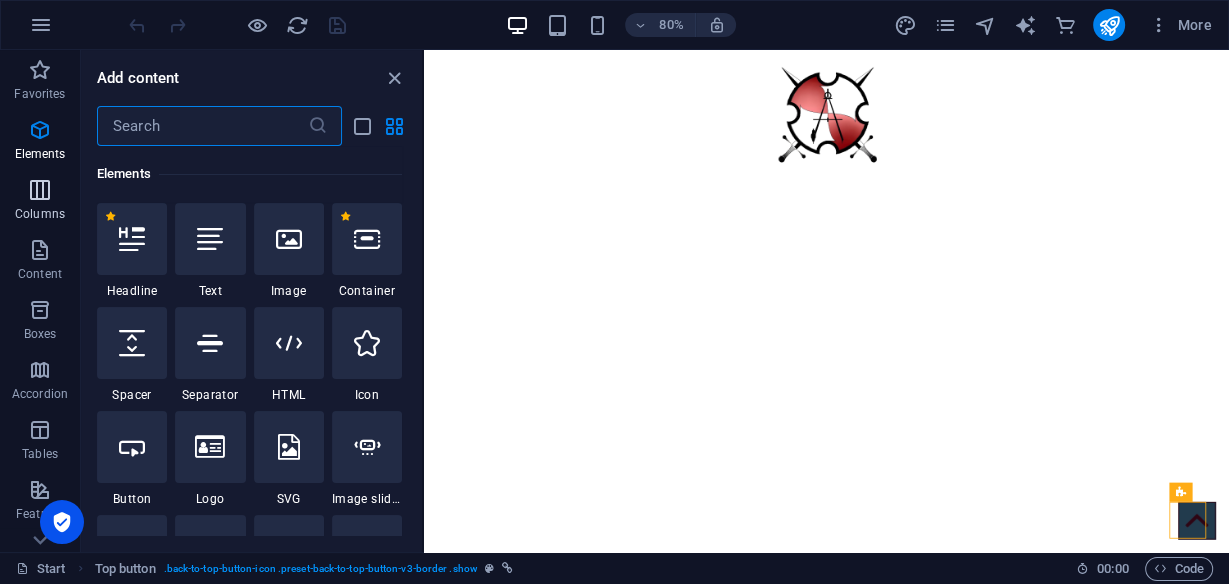 click at bounding box center (40, 190) 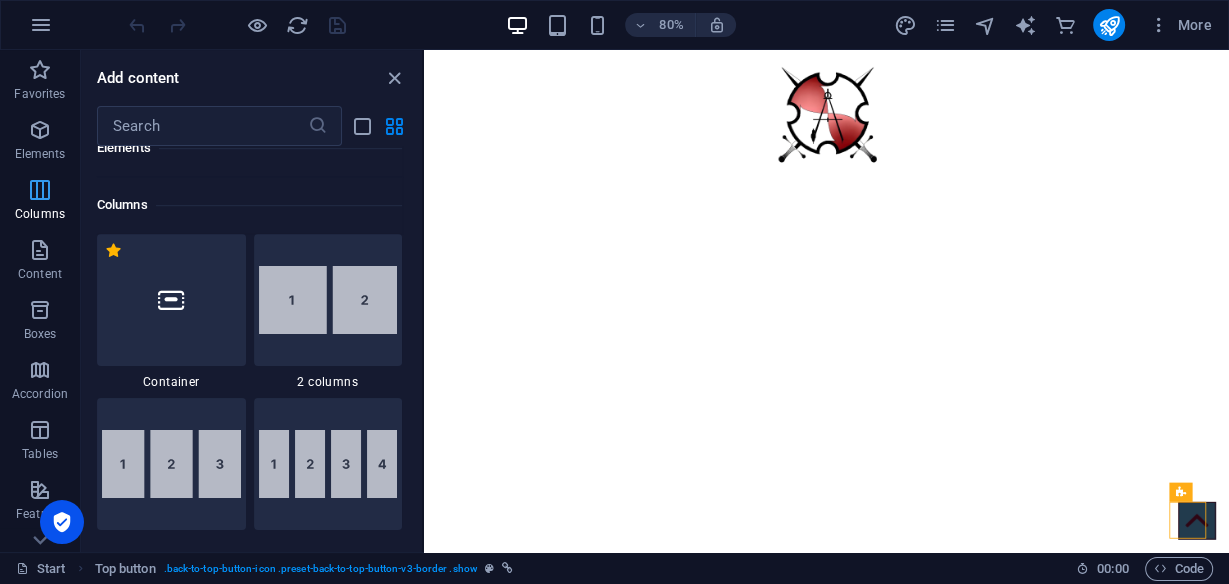 scroll, scrollTop: 990, scrollLeft: 0, axis: vertical 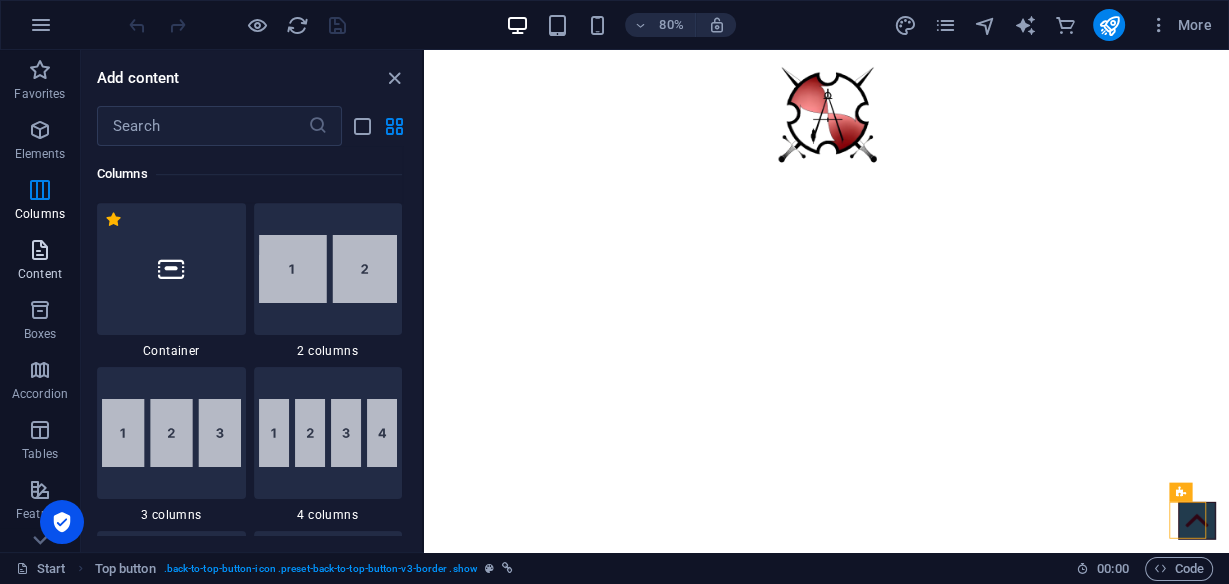 click at bounding box center (40, 250) 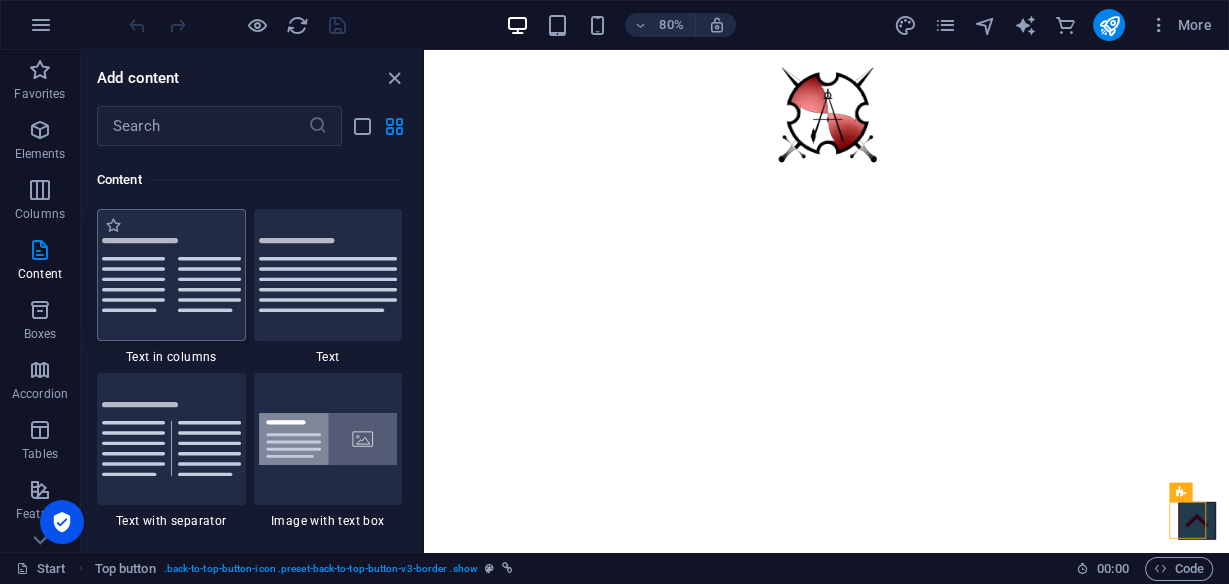 scroll, scrollTop: 3498, scrollLeft: 0, axis: vertical 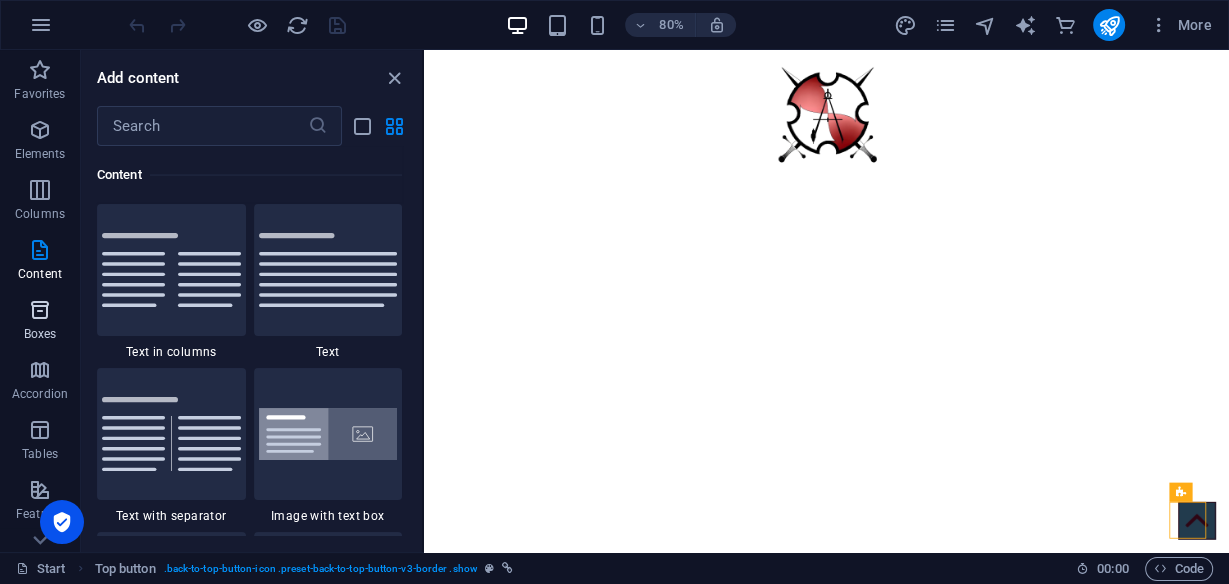 click on "Boxes" at bounding box center (40, 334) 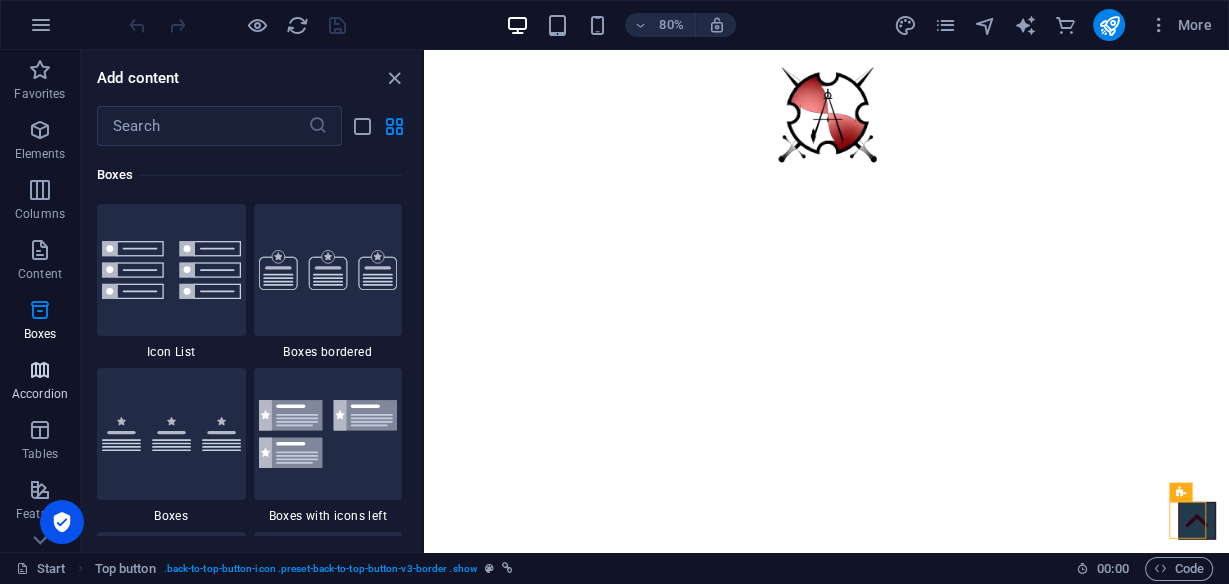 click at bounding box center (40, 370) 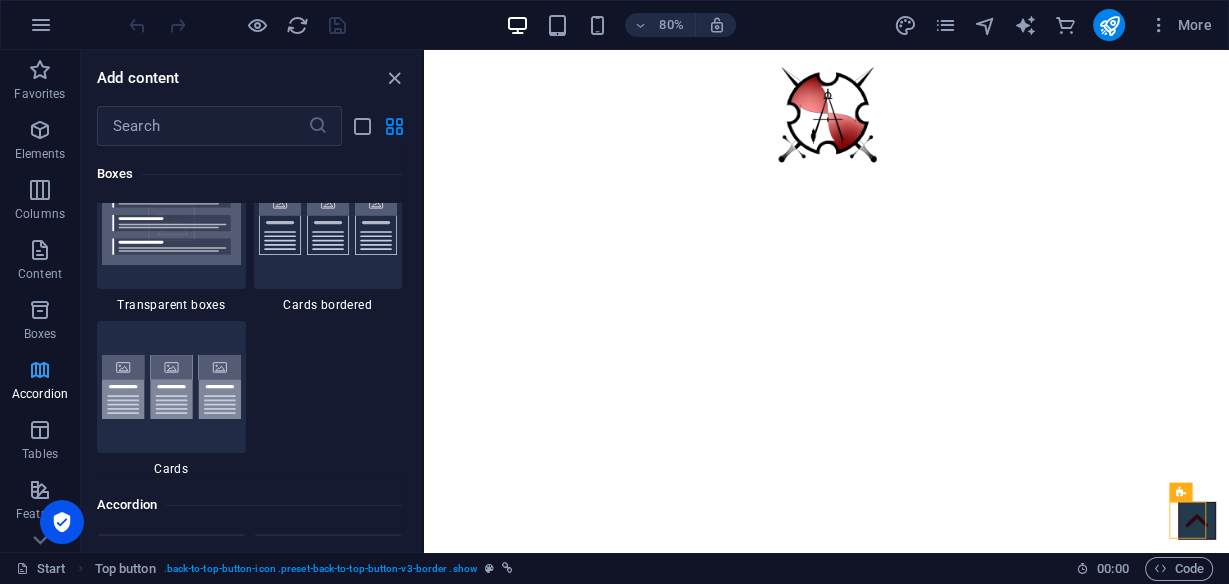 scroll, scrollTop: 6220, scrollLeft: 0, axis: vertical 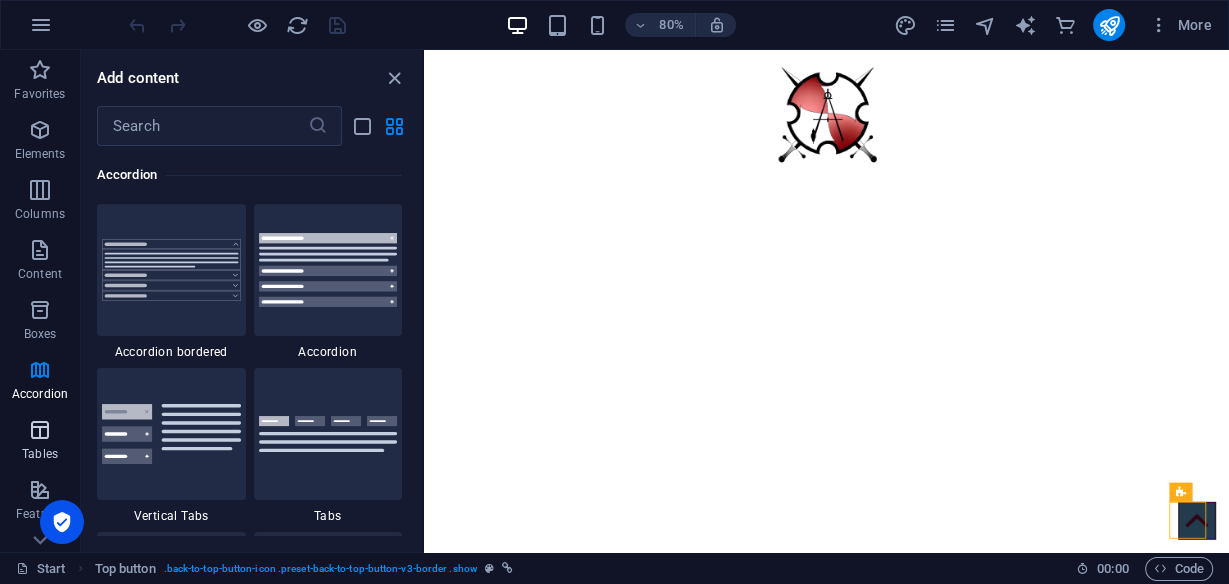 click at bounding box center (40, 430) 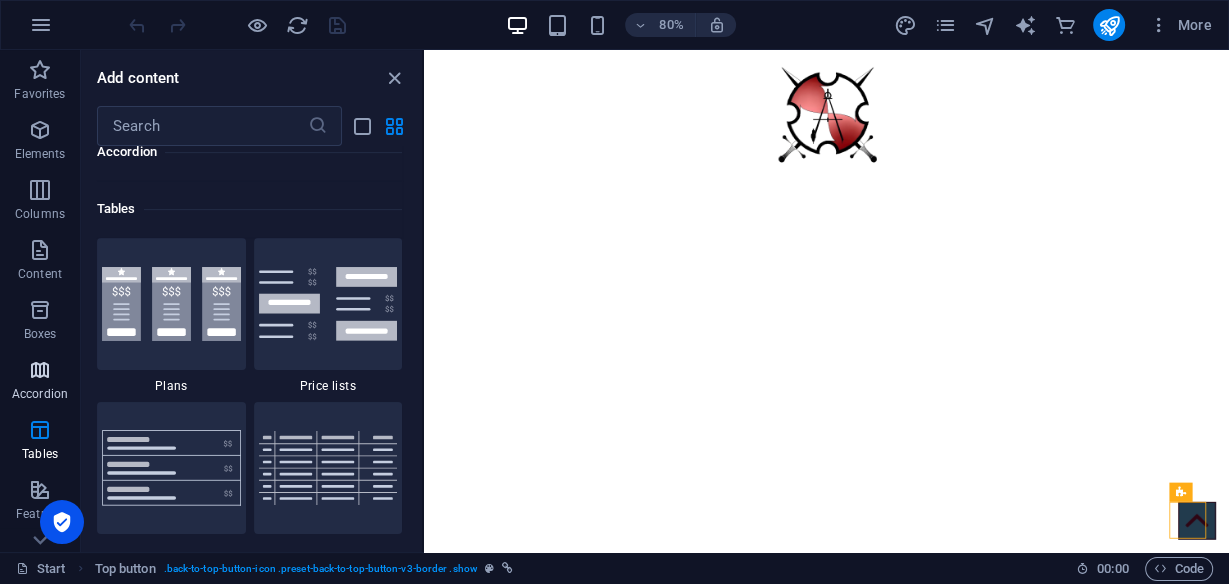 scroll, scrollTop: 6761, scrollLeft: 0, axis: vertical 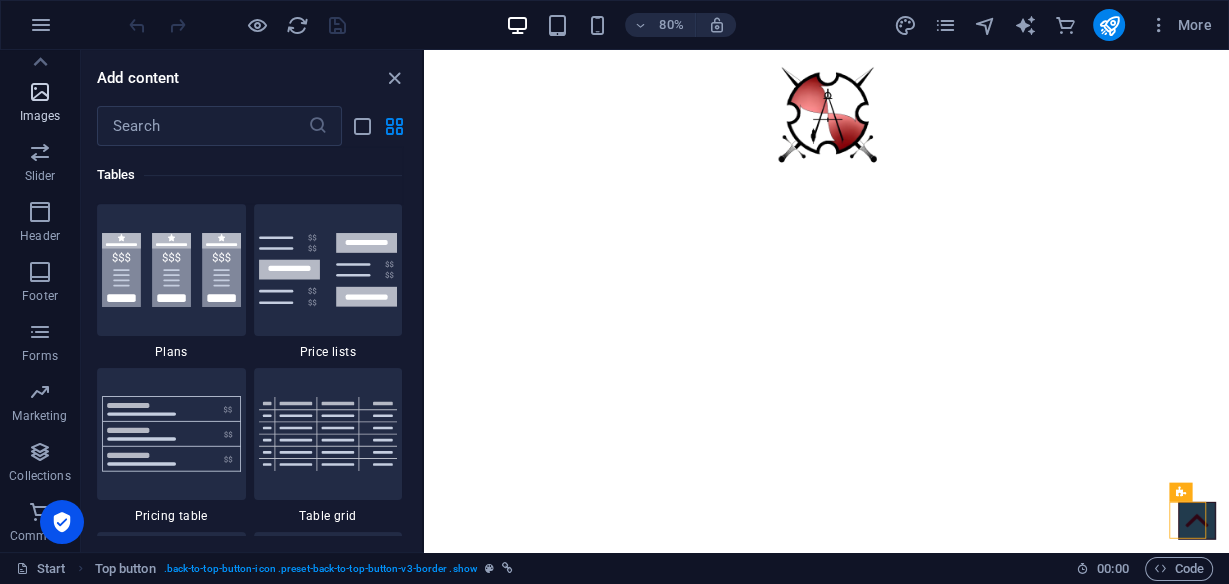 click on "Images" at bounding box center (40, 116) 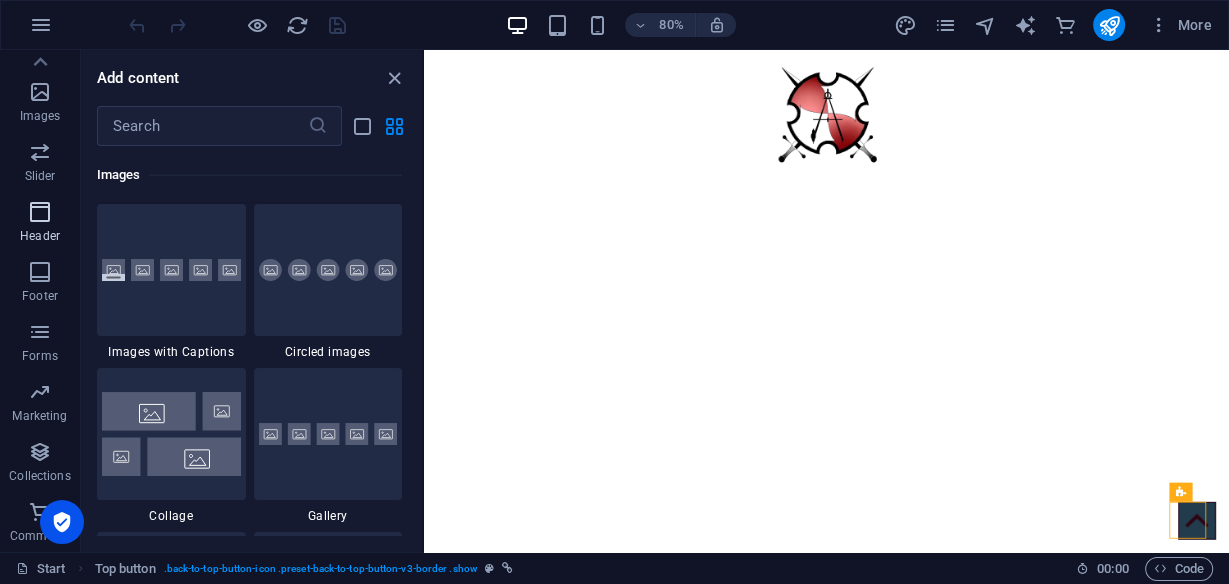 click at bounding box center [40, 212] 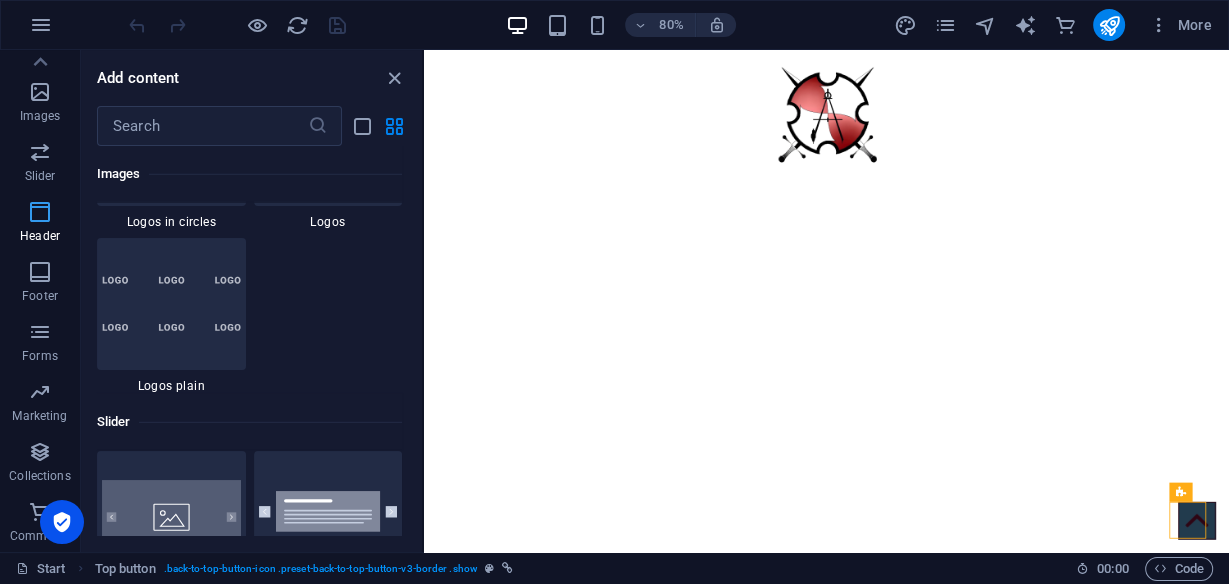 scroll, scrollTop: 11877, scrollLeft: 0, axis: vertical 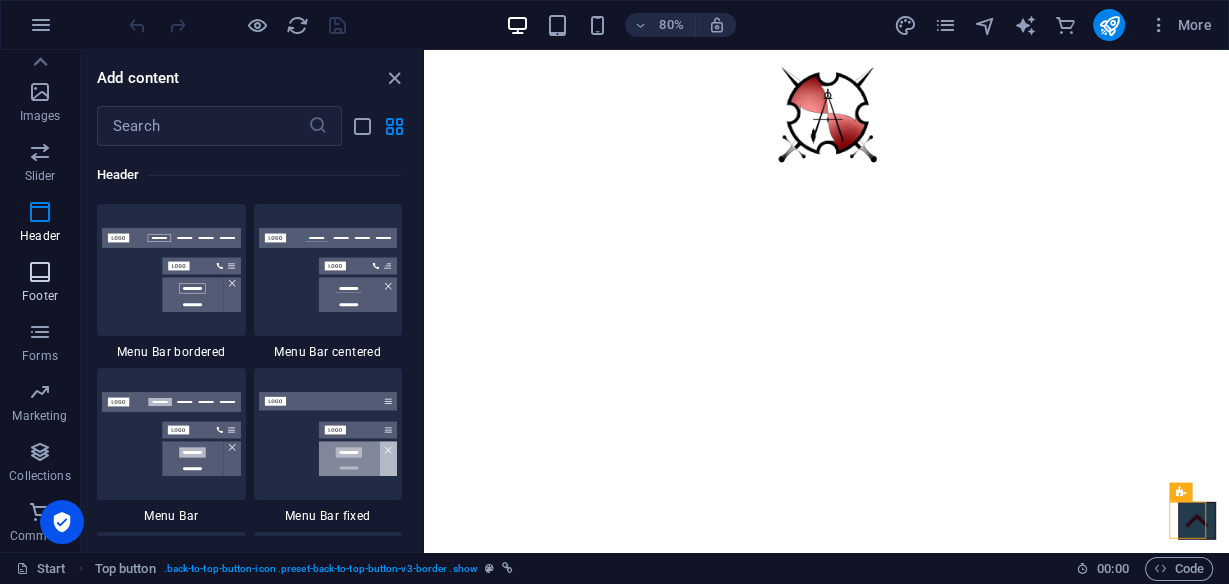 click at bounding box center [40, 272] 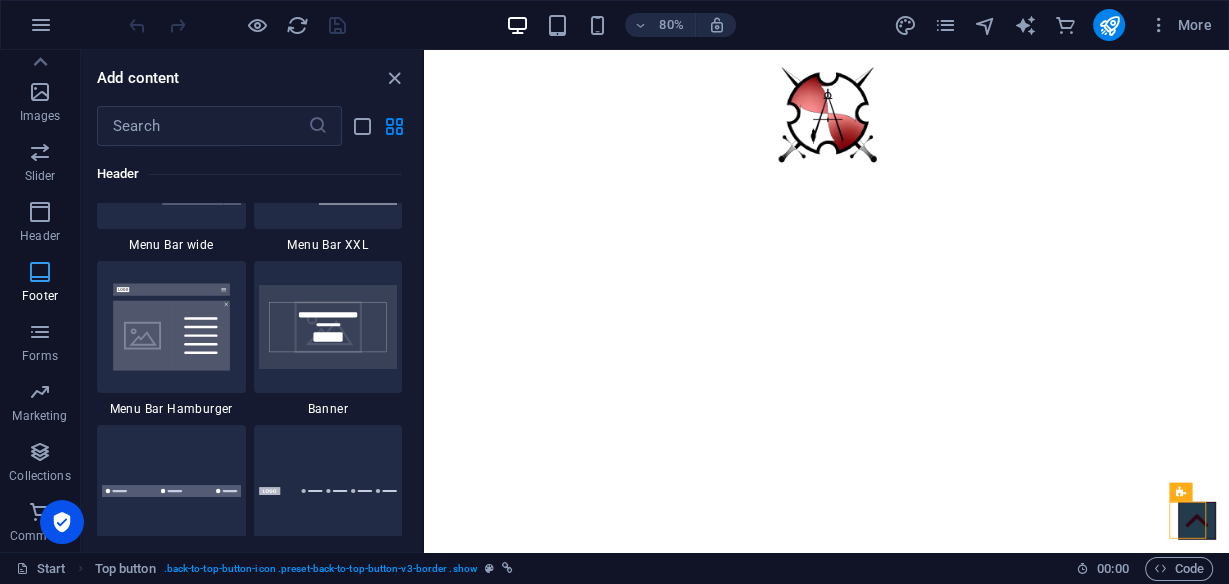 scroll, scrollTop: 13074, scrollLeft: 0, axis: vertical 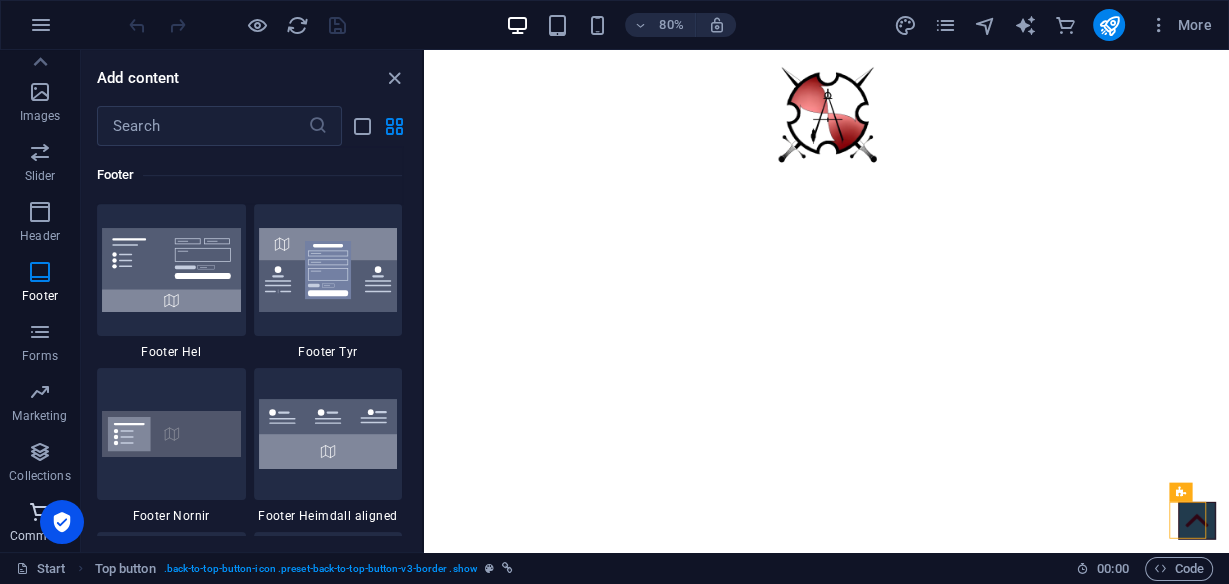 click at bounding box center [40, 512] 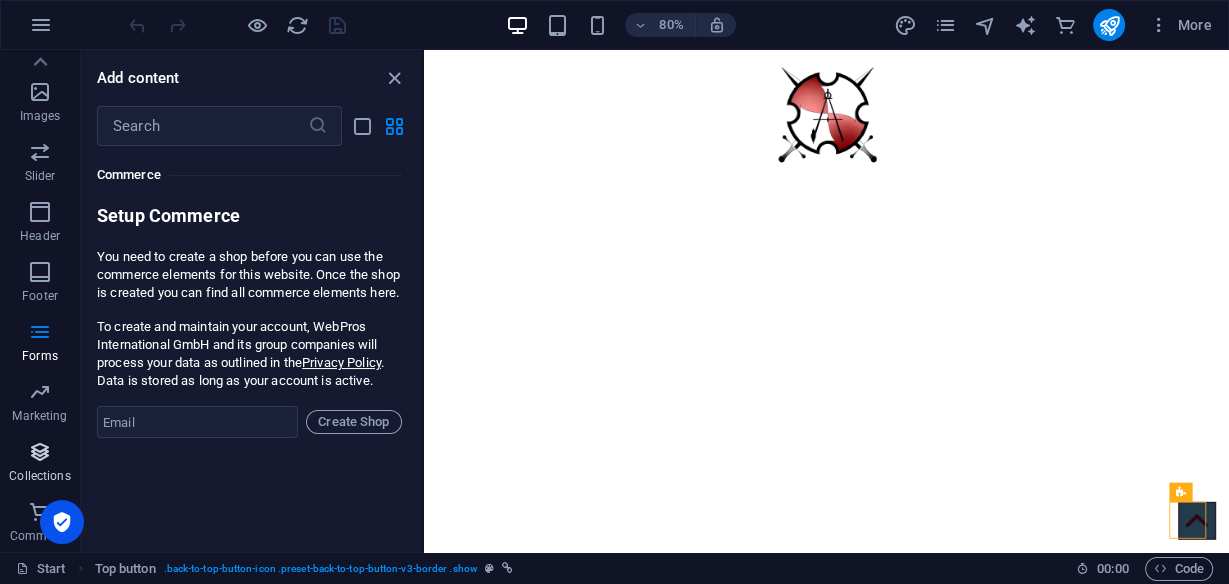 click at bounding box center [40, 452] 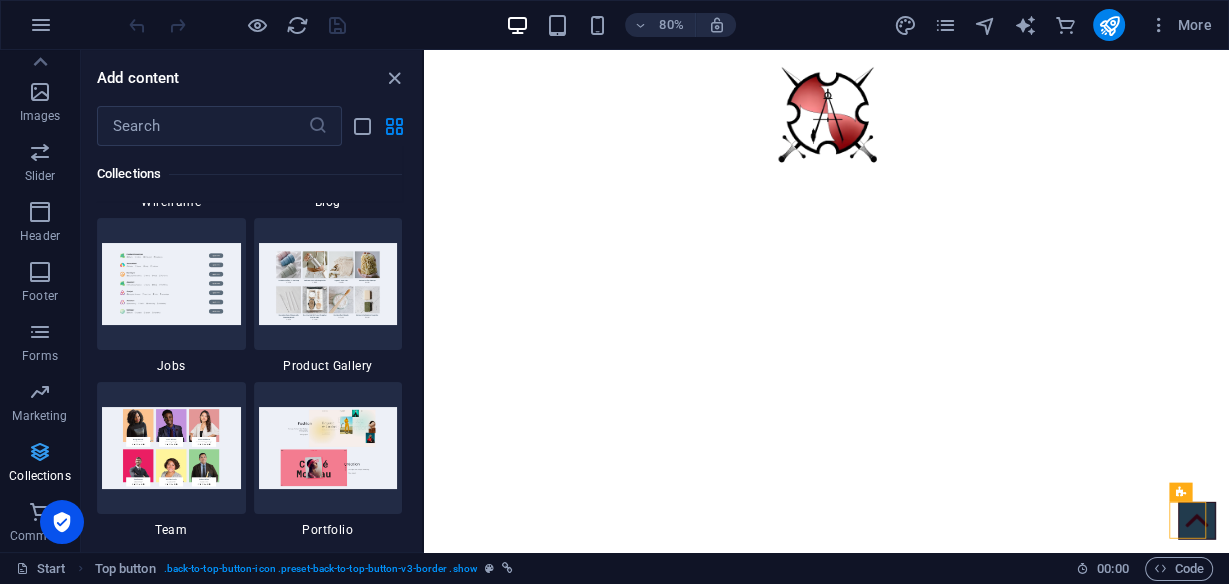 scroll, scrollTop: 18141, scrollLeft: 0, axis: vertical 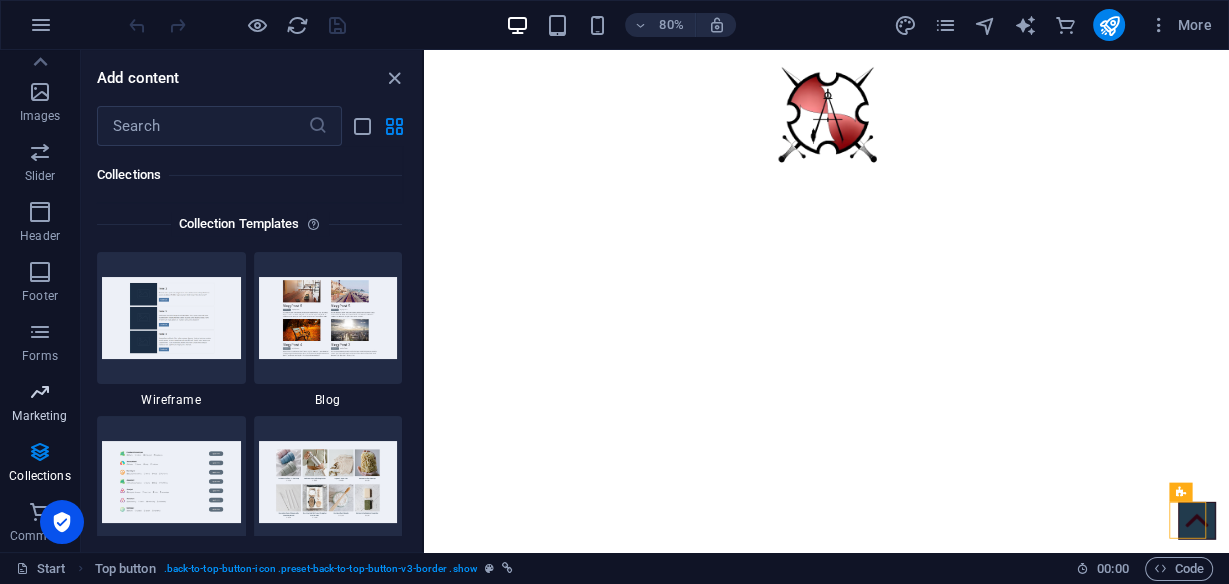 click at bounding box center (40, 392) 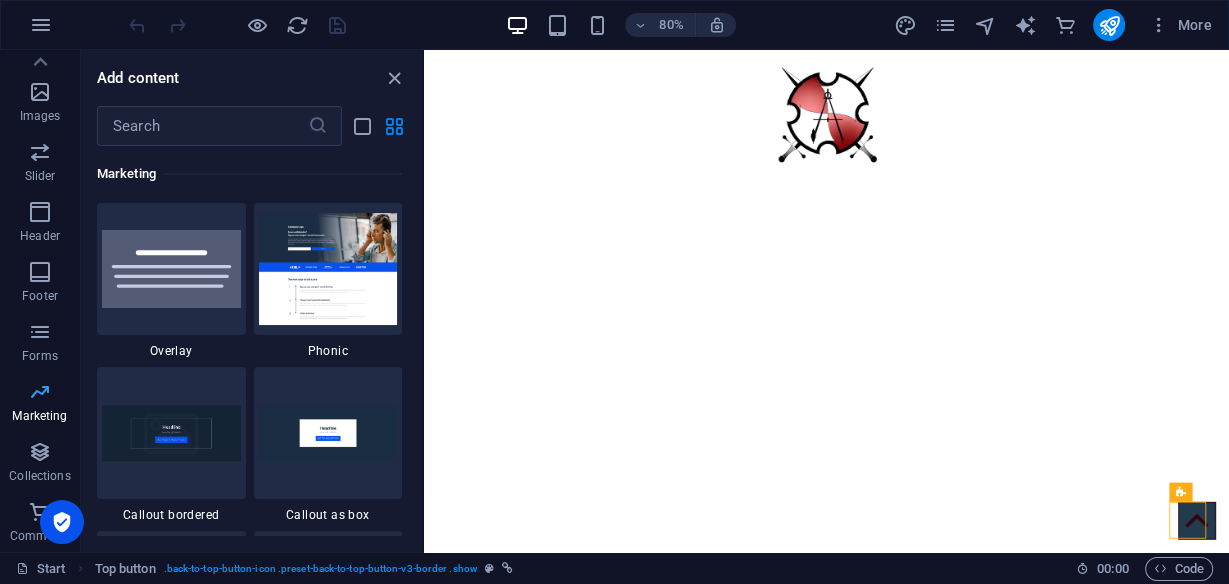 scroll, scrollTop: 16125, scrollLeft: 0, axis: vertical 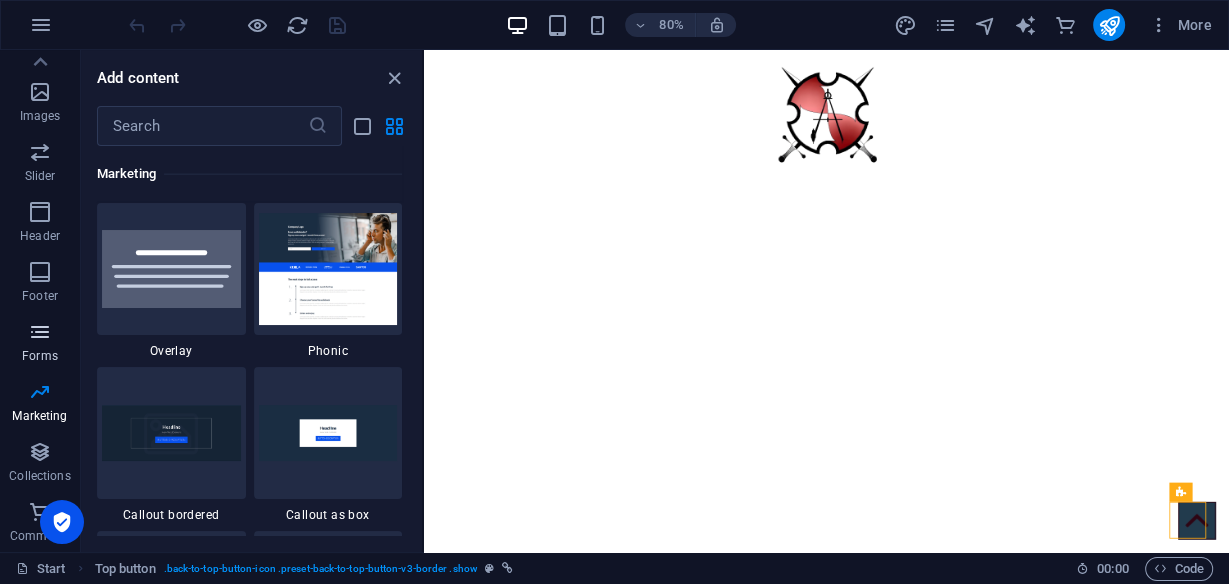 click at bounding box center (40, 332) 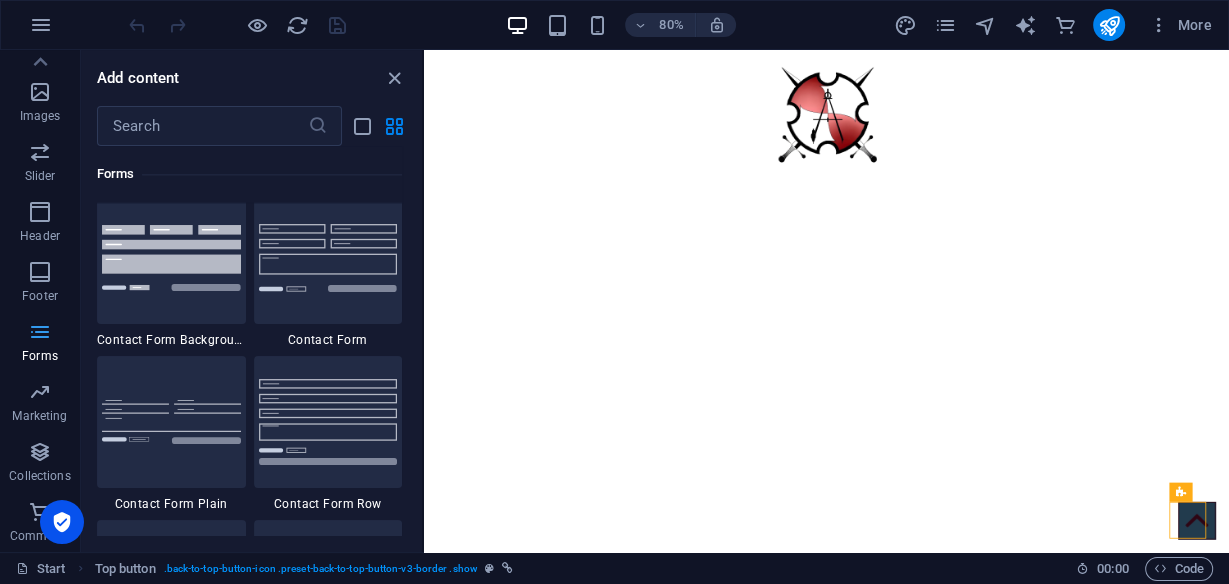 scroll, scrollTop: 14436, scrollLeft: 0, axis: vertical 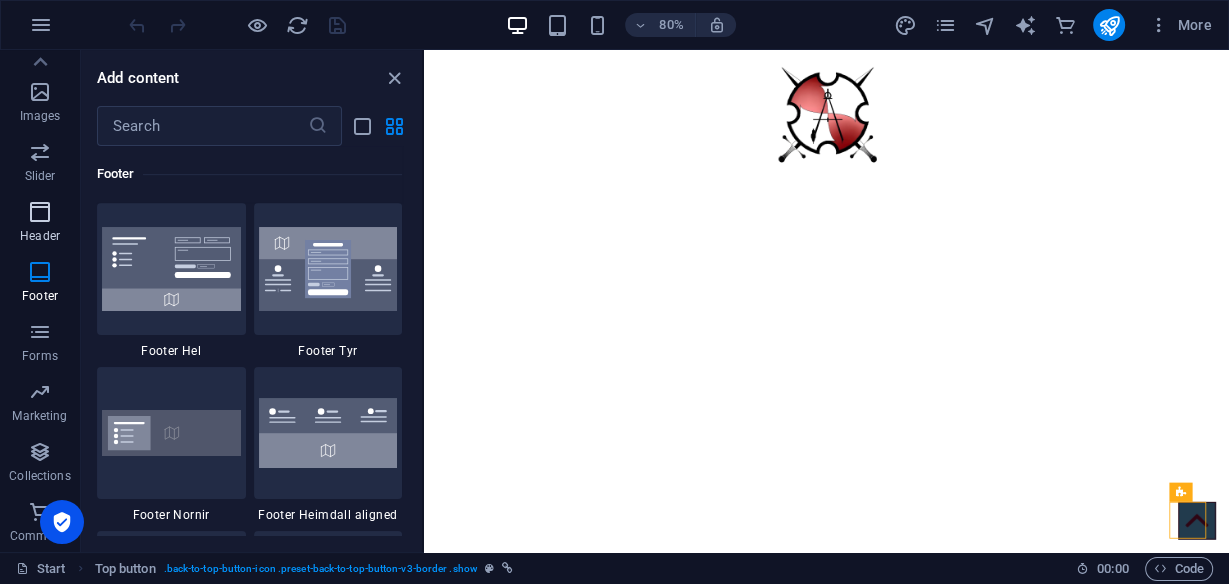 click at bounding box center (40, 212) 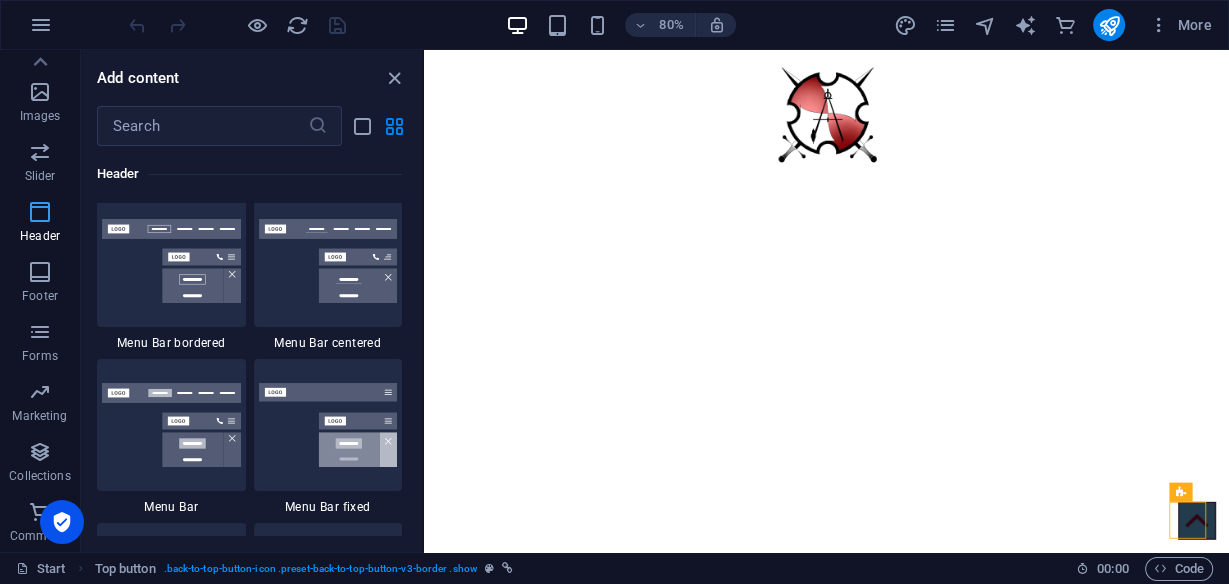 scroll, scrollTop: 11878, scrollLeft: 0, axis: vertical 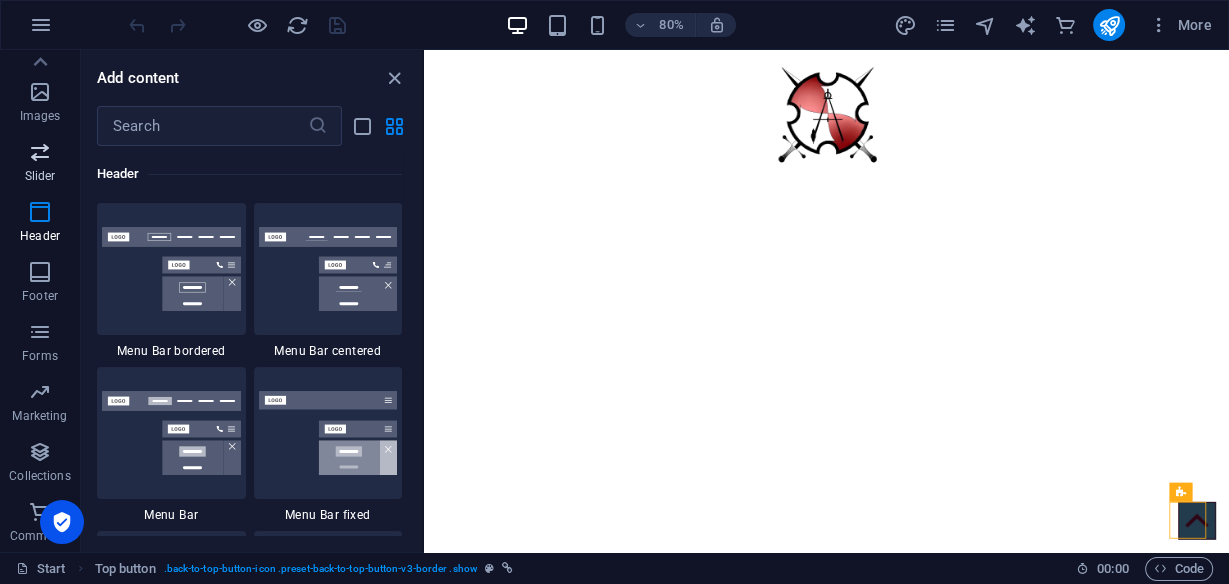 click on "Slider" at bounding box center [40, 164] 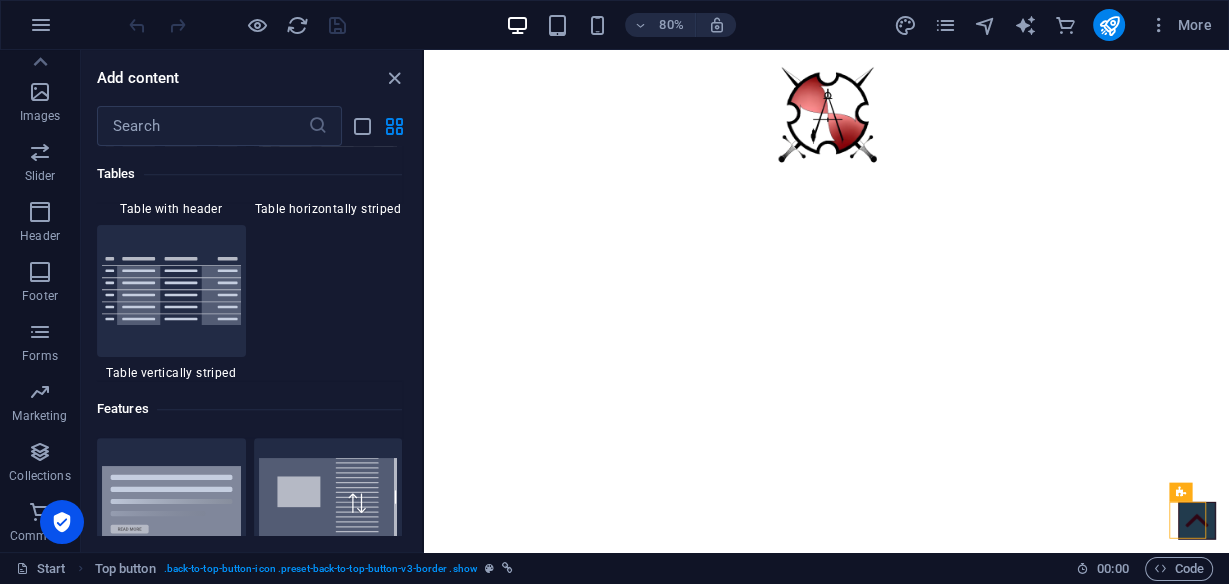scroll, scrollTop: 7429, scrollLeft: 0, axis: vertical 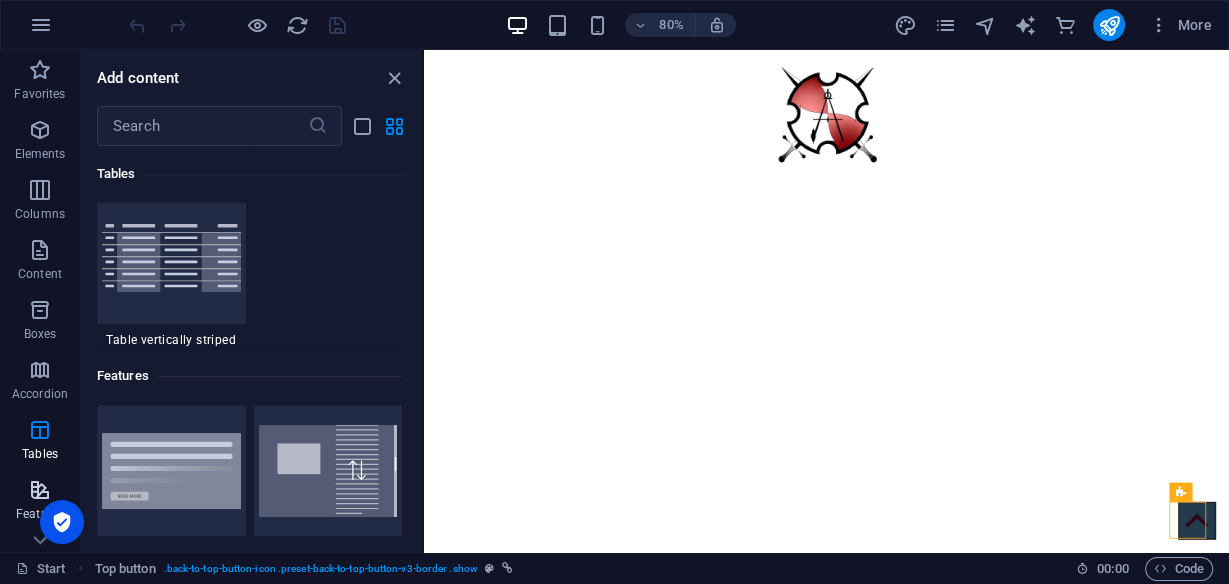 click at bounding box center (40, 490) 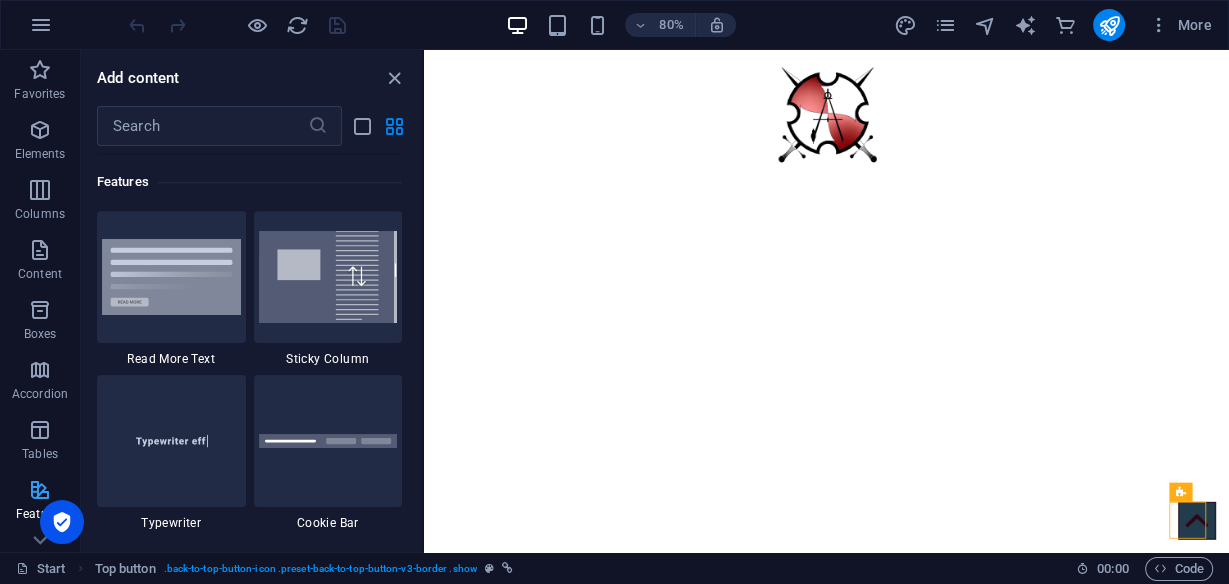 scroll, scrollTop: 7630, scrollLeft: 0, axis: vertical 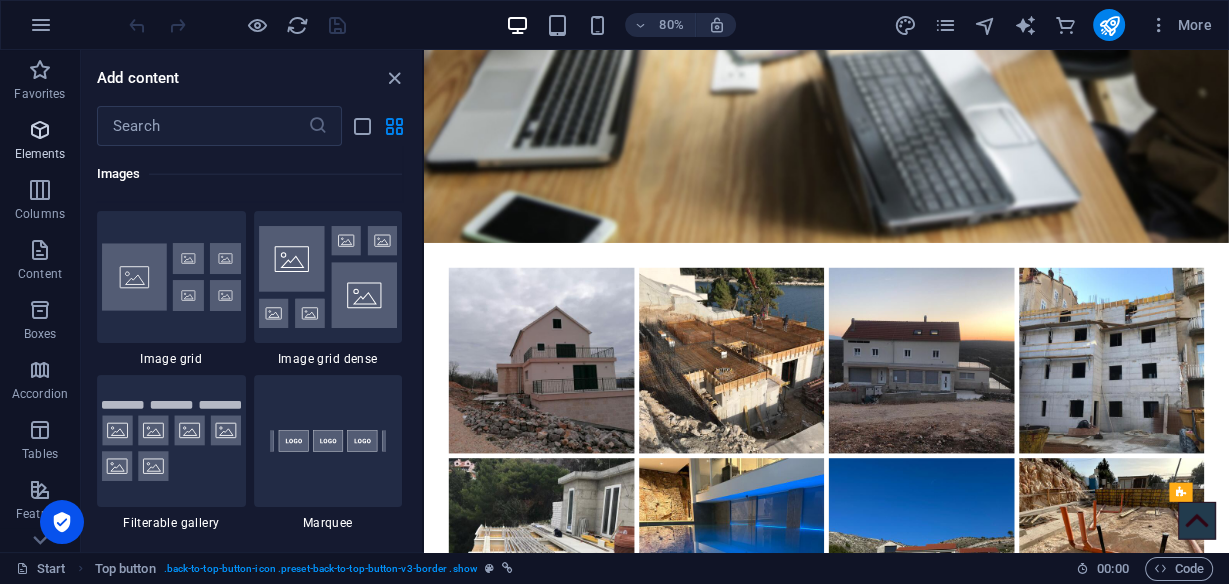 click at bounding box center [40, 130] 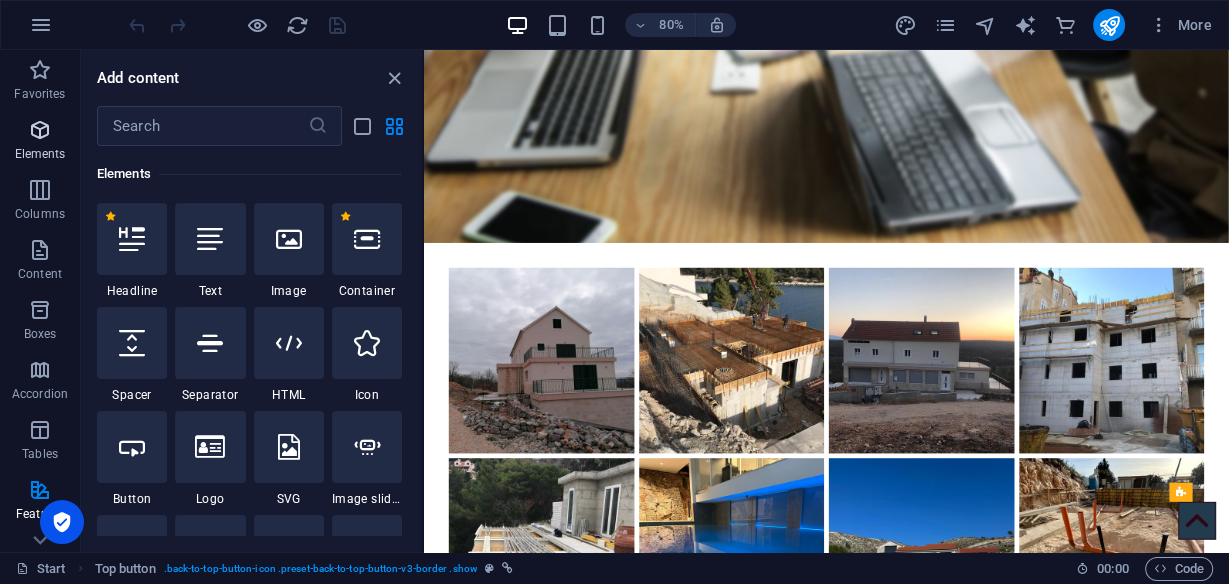scroll, scrollTop: 213, scrollLeft: 0, axis: vertical 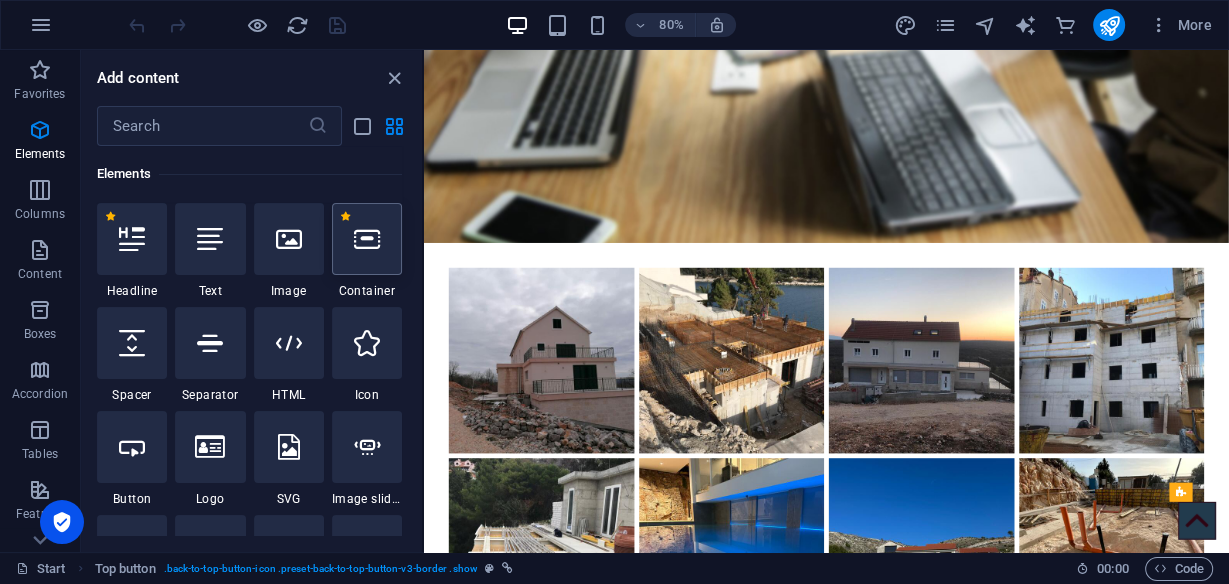 click at bounding box center (367, 239) 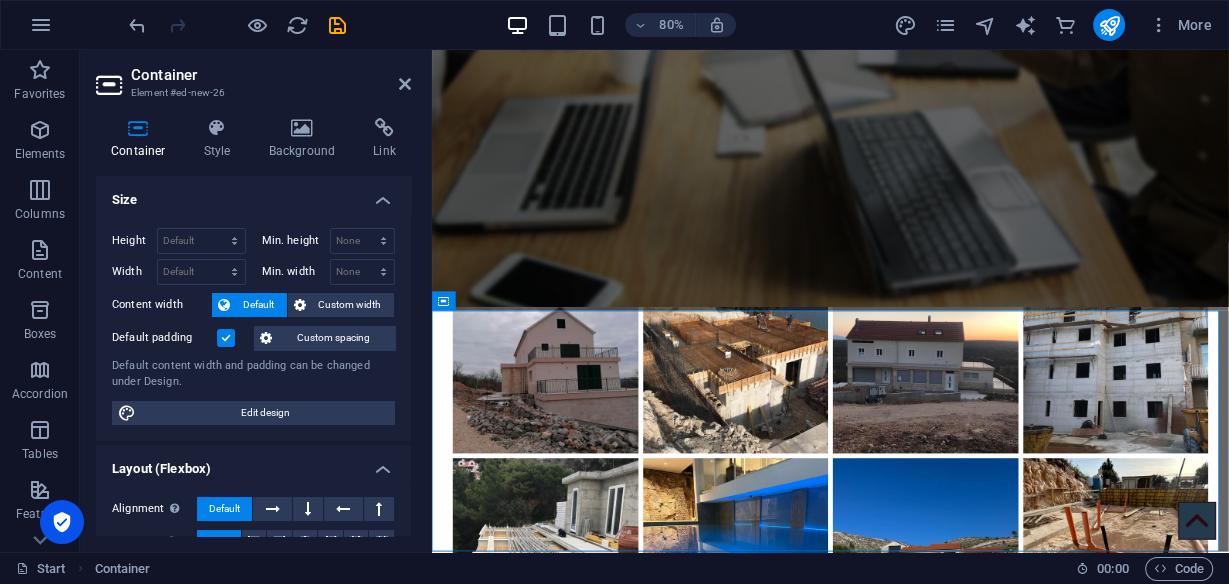 scroll, scrollTop: 5793, scrollLeft: 0, axis: vertical 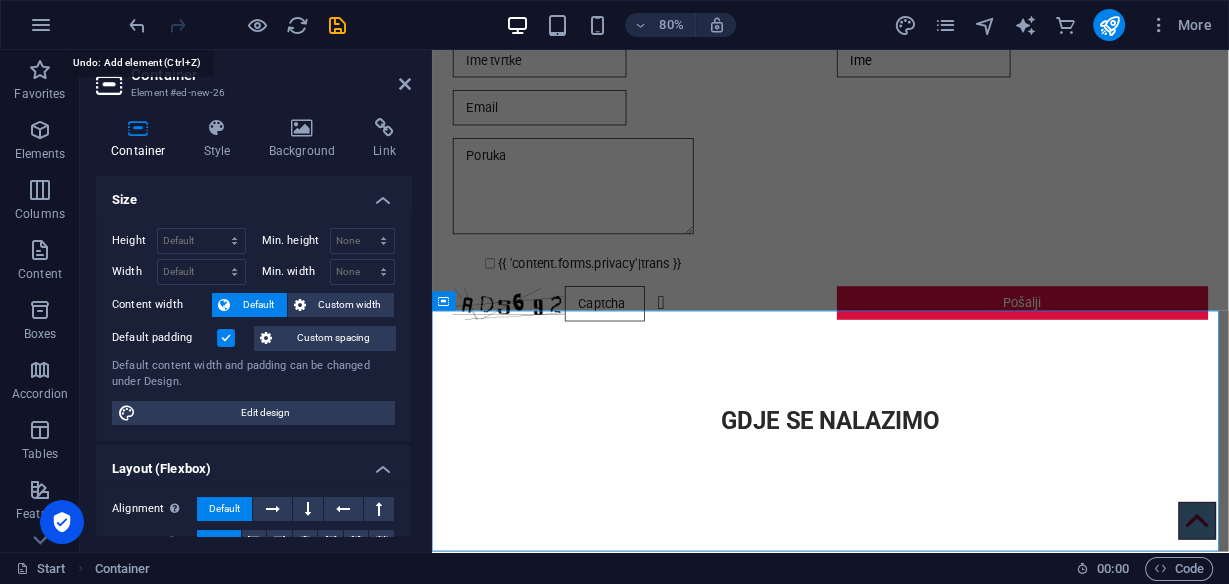 click at bounding box center [137, 25] 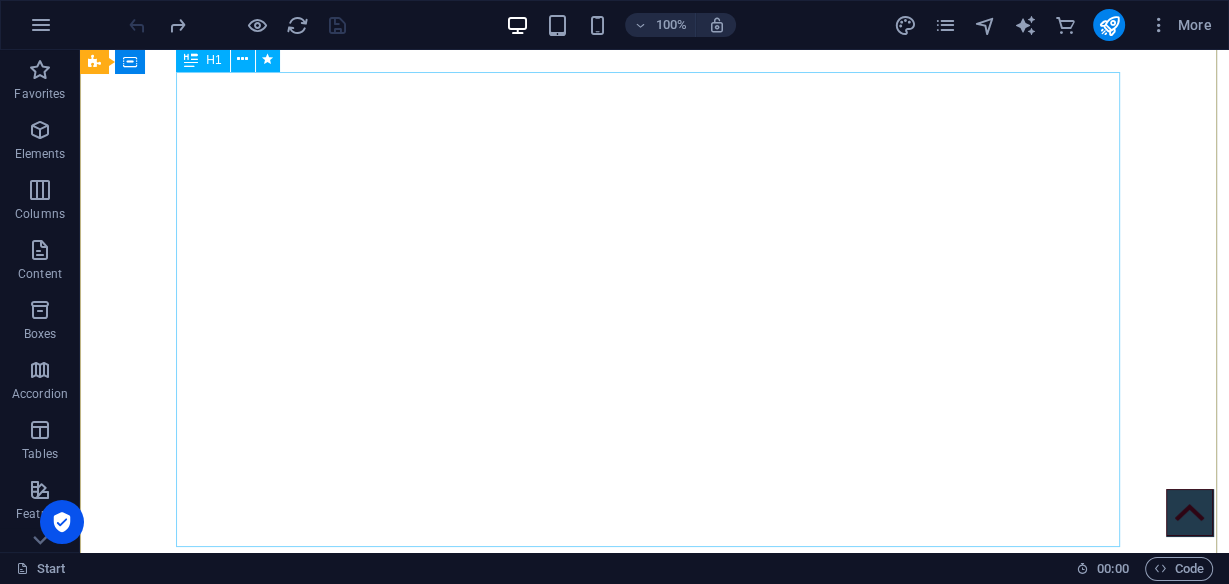 scroll, scrollTop: 0, scrollLeft: 0, axis: both 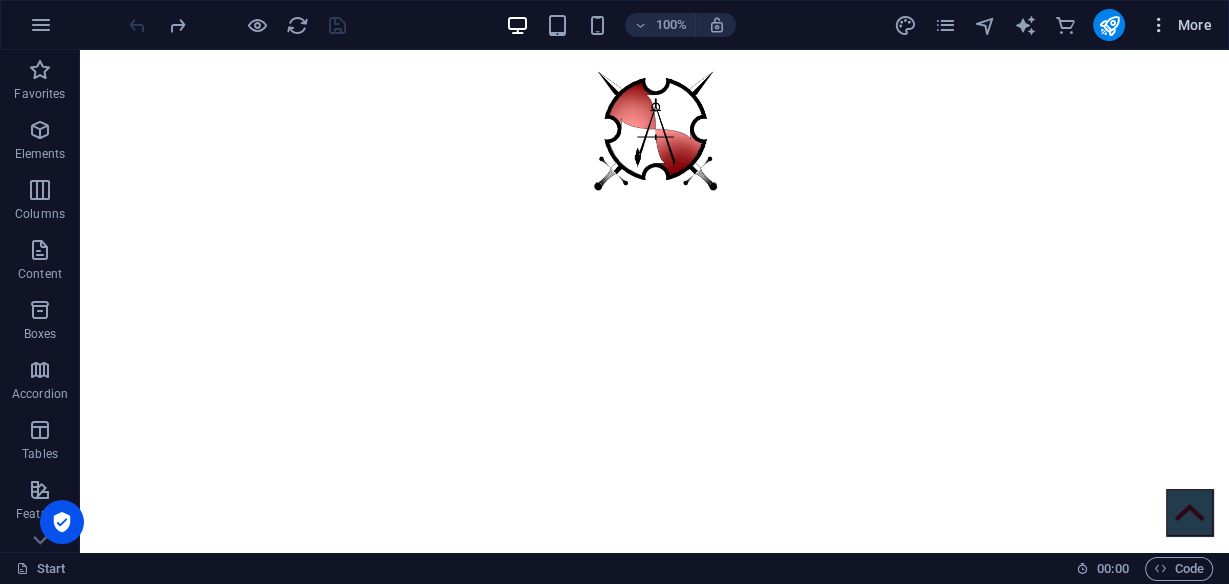 click on "More" at bounding box center [1180, 25] 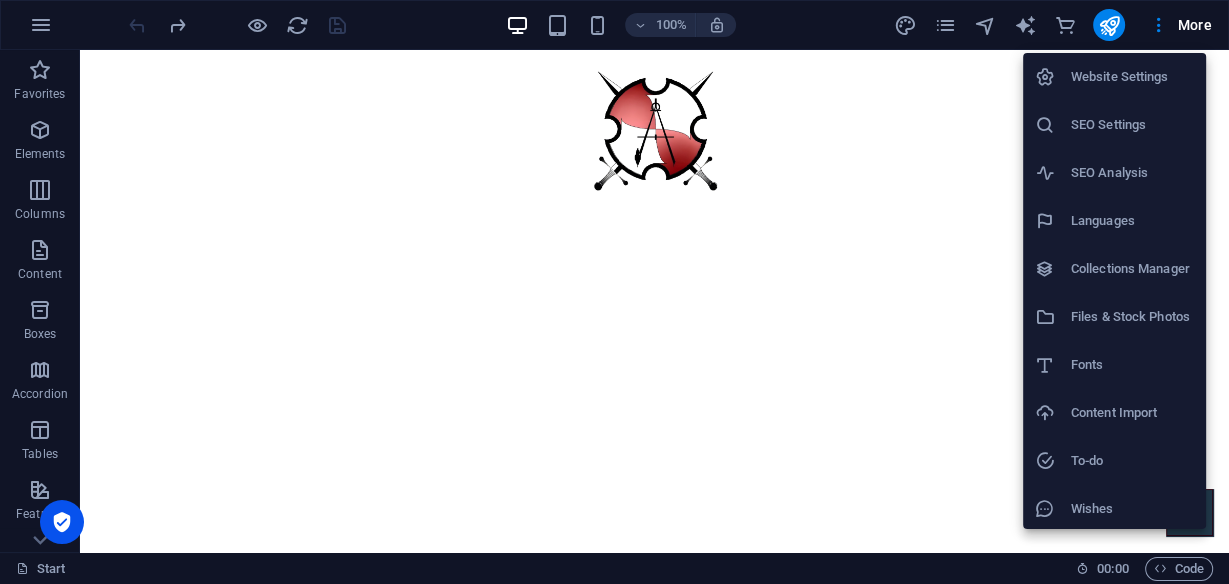click at bounding box center [614, 292] 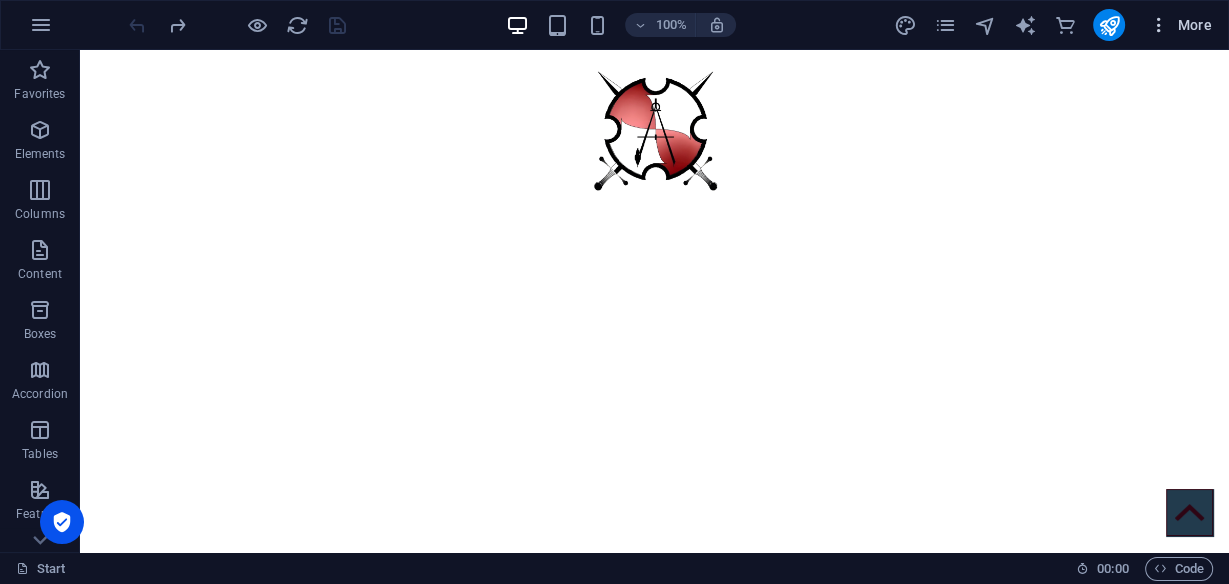 click on "More" at bounding box center (1180, 25) 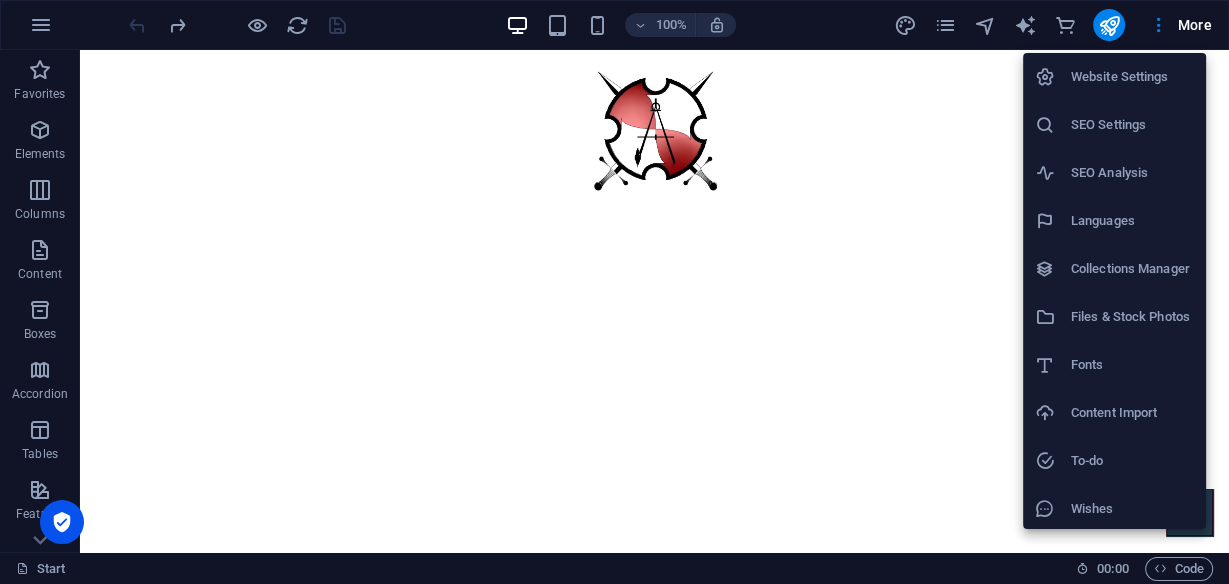 click on "Website Settings" at bounding box center [1132, 77] 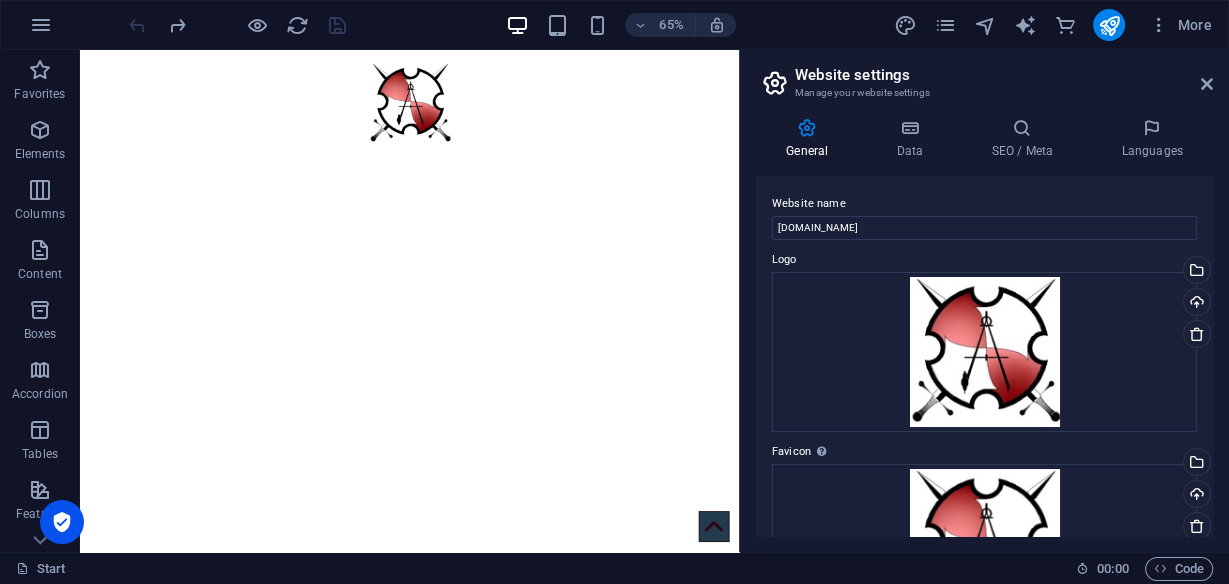 drag, startPoint x: 1213, startPoint y: 234, endPoint x: 1213, endPoint y: 268, distance: 34 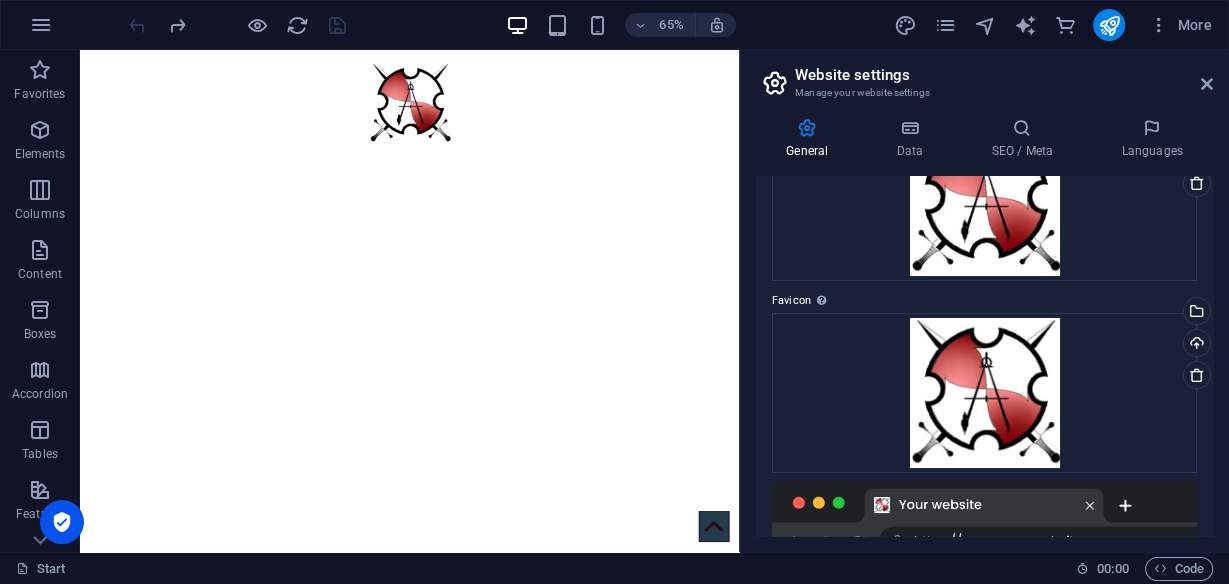 scroll, scrollTop: 0, scrollLeft: 0, axis: both 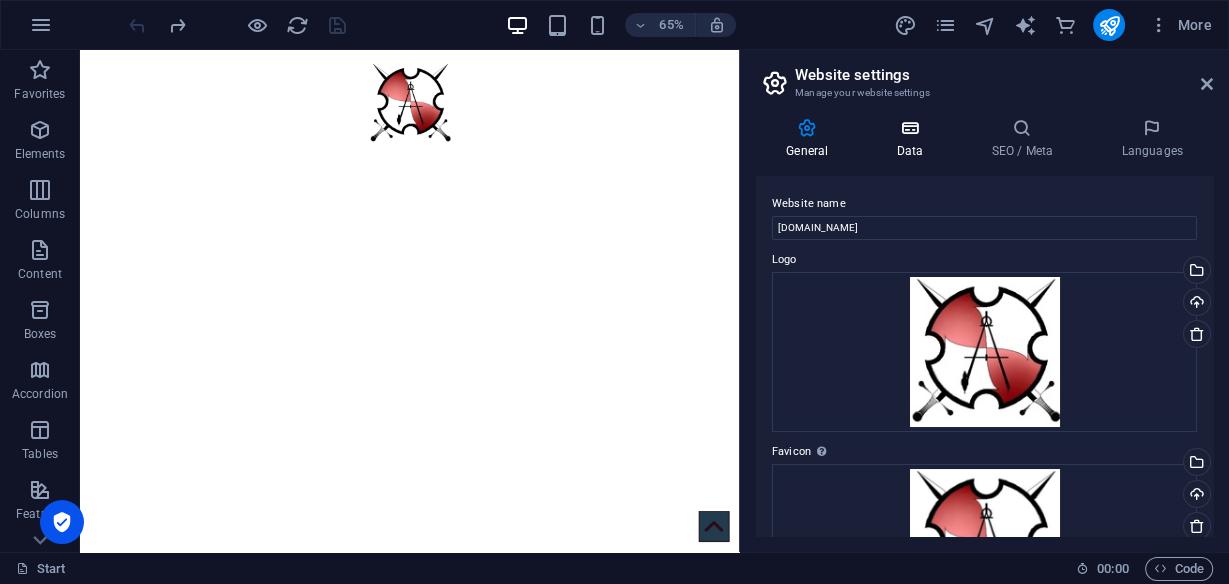 click at bounding box center [909, 128] 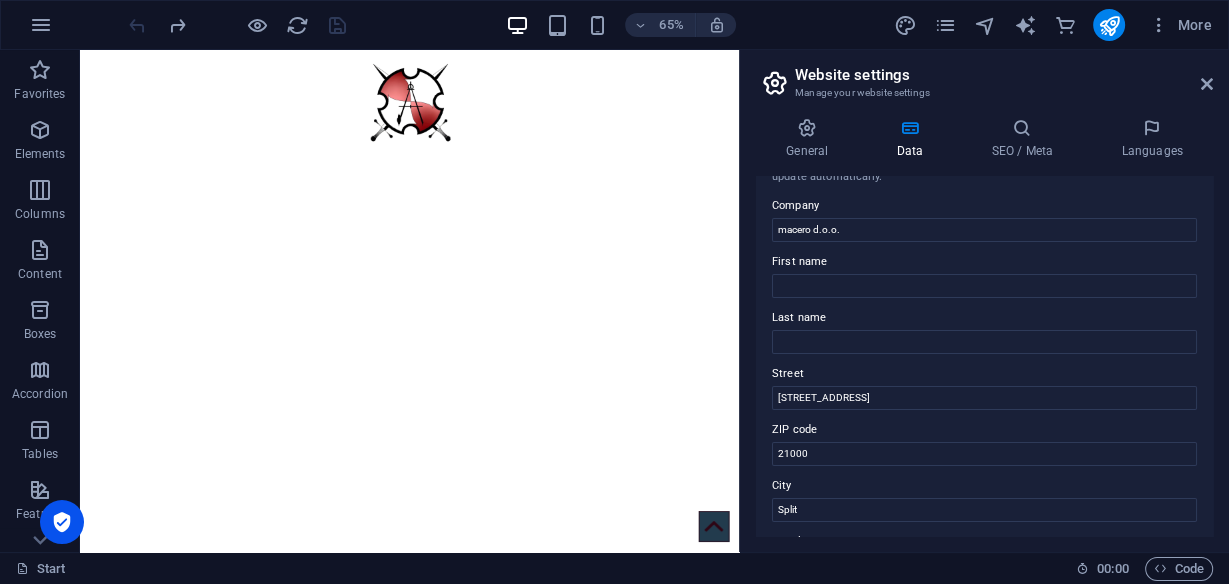 scroll, scrollTop: 0, scrollLeft: 0, axis: both 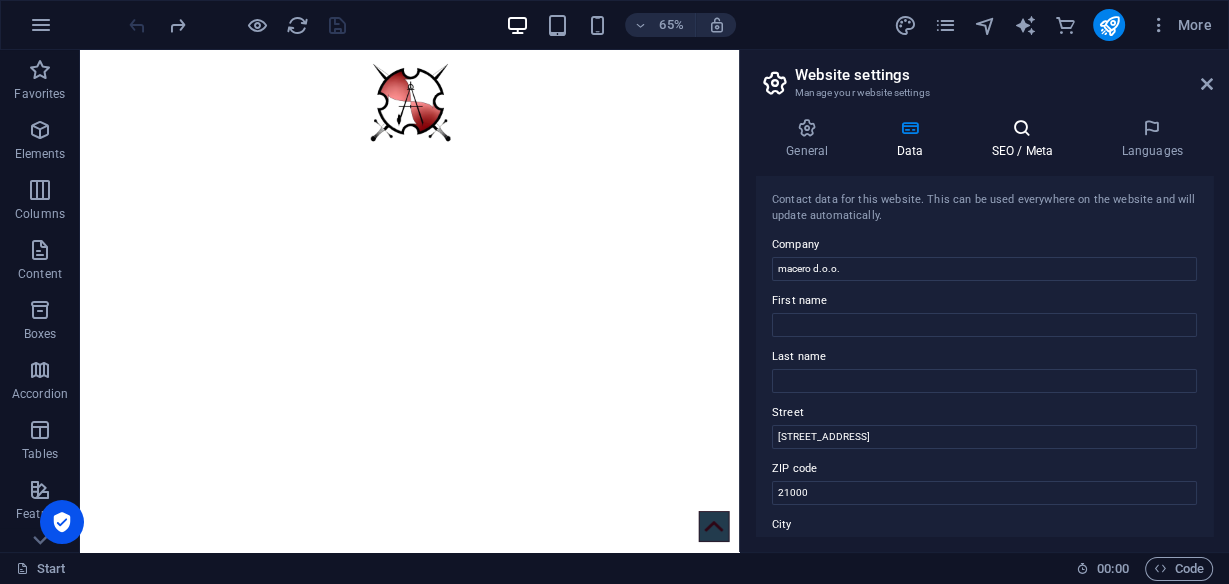 click on "SEO / Meta" at bounding box center [1026, 139] 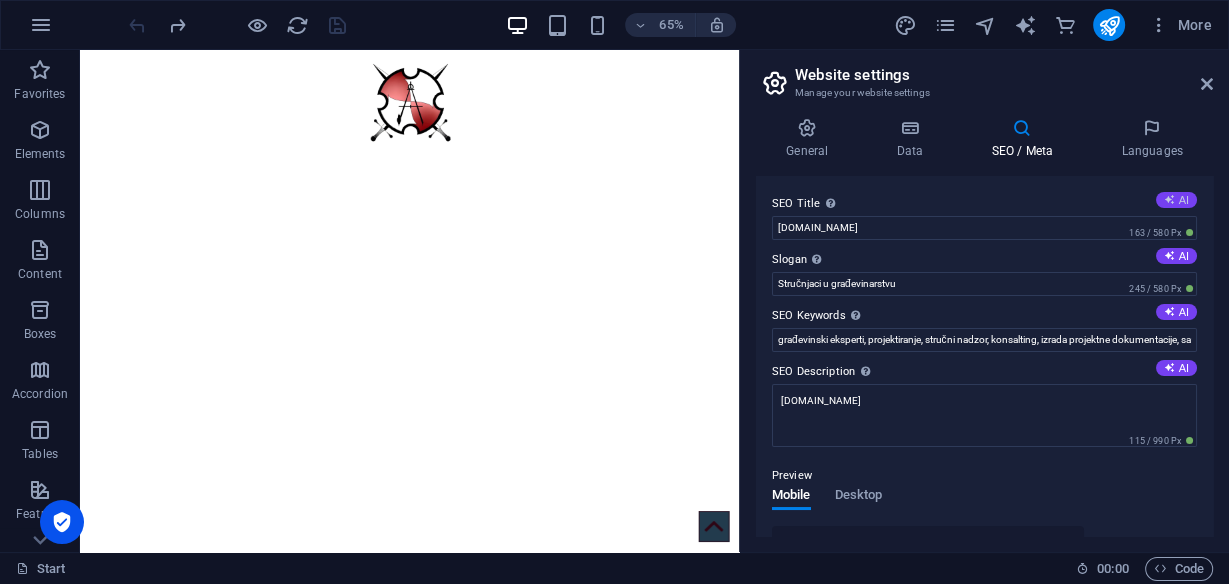 click on "AI" at bounding box center [1176, 200] 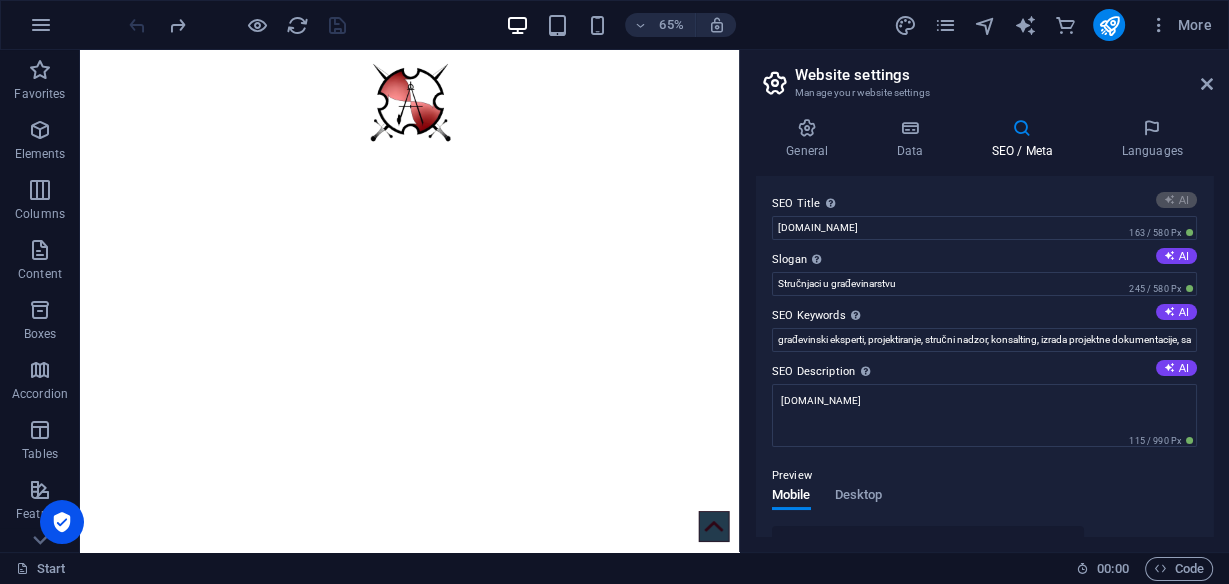 type on "Građevinski eksperti Split" 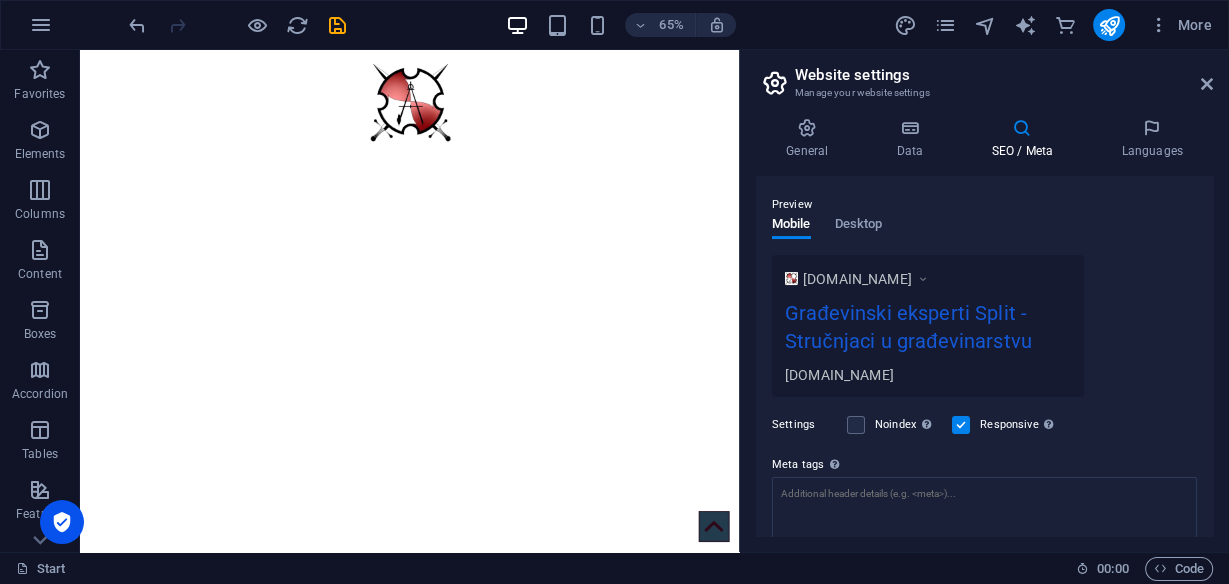scroll, scrollTop: 0, scrollLeft: 0, axis: both 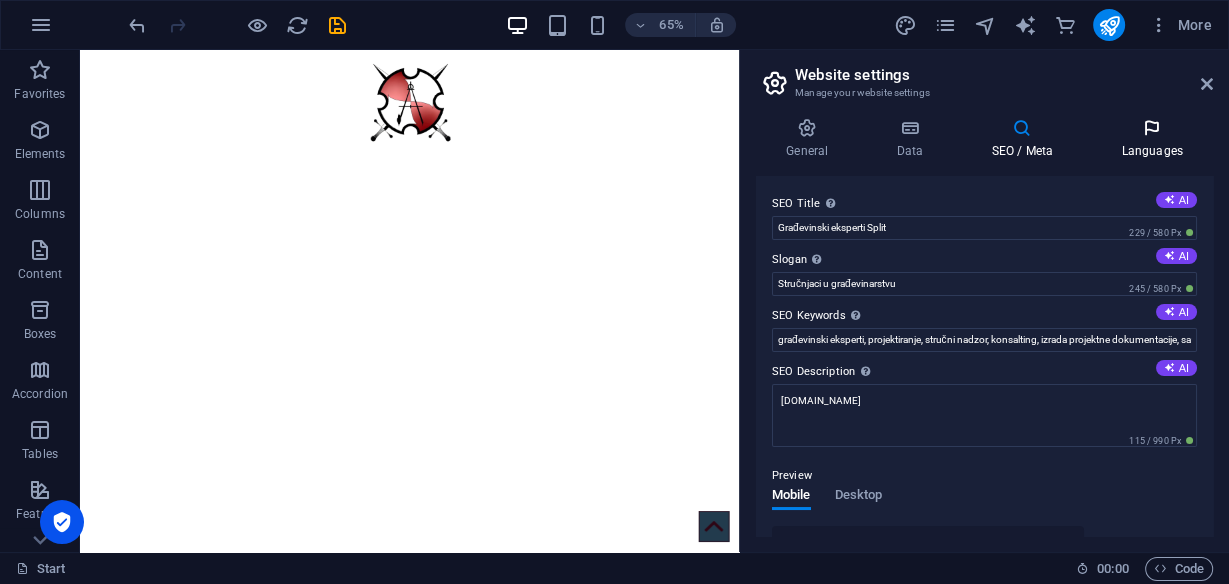 click at bounding box center (1152, 128) 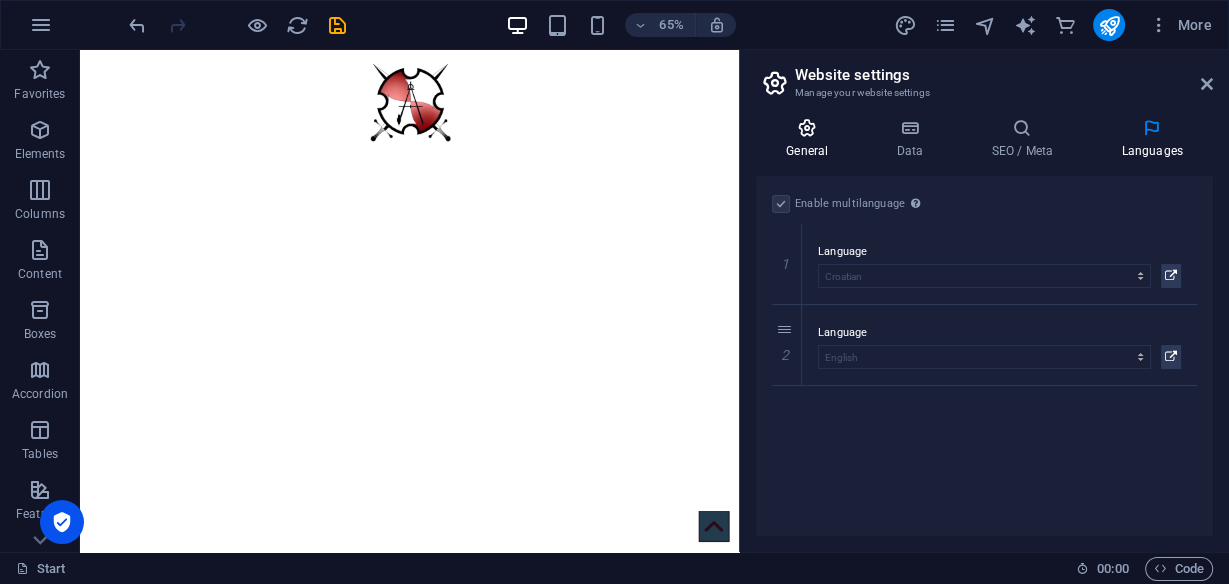 click at bounding box center [807, 128] 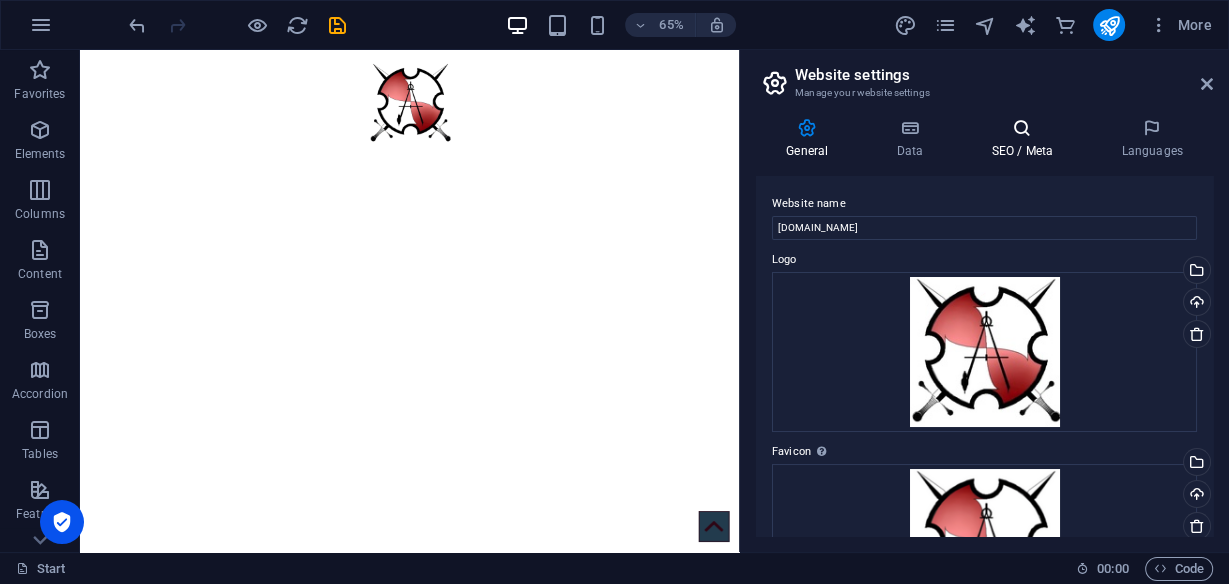 click on "SEO / Meta" at bounding box center (1026, 139) 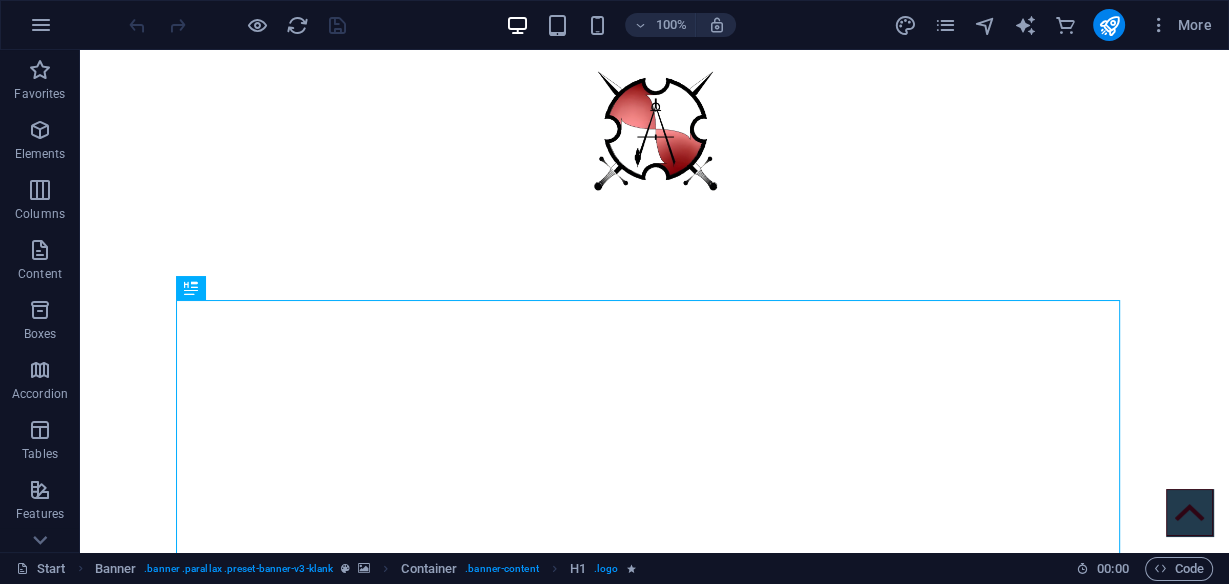 scroll, scrollTop: 0, scrollLeft: 0, axis: both 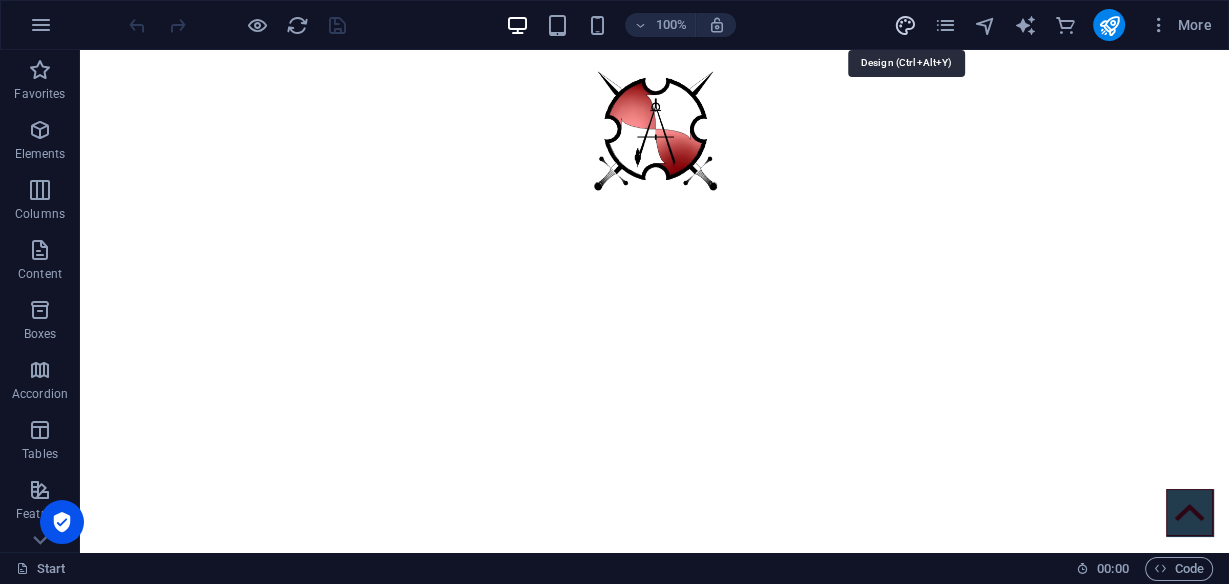 click at bounding box center [904, 25] 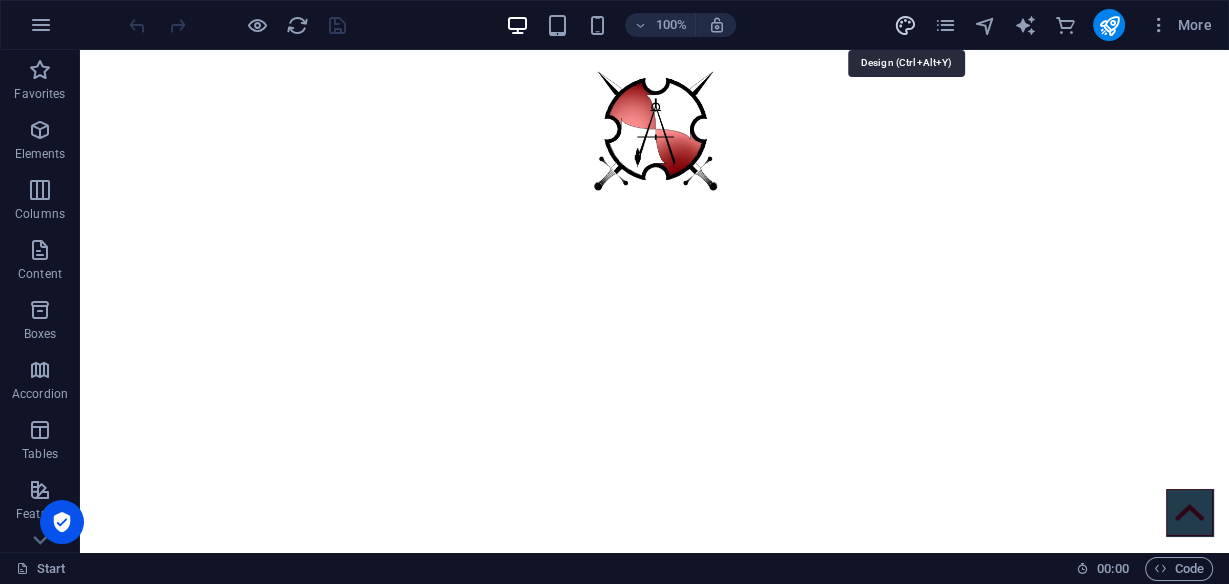 select on "px" 